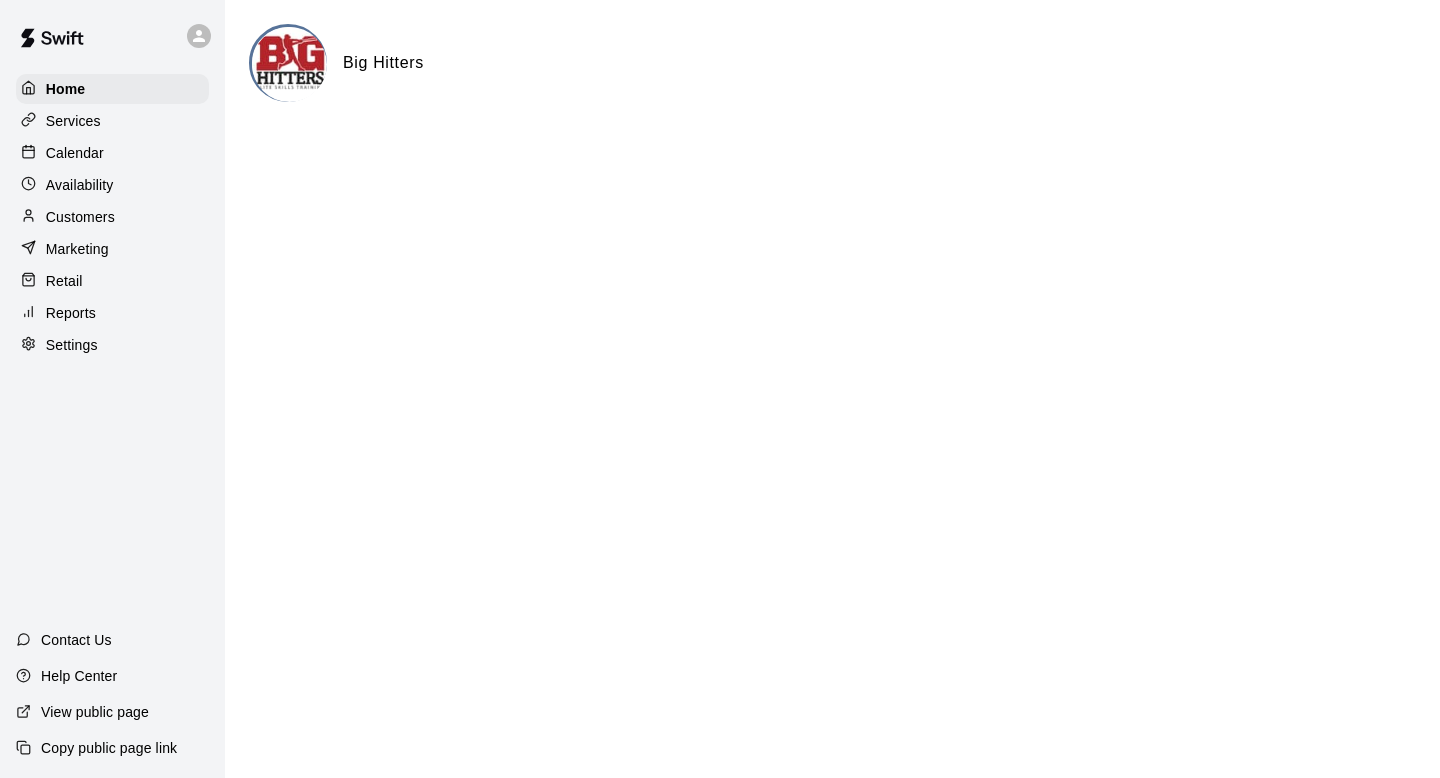 scroll, scrollTop: 0, scrollLeft: 0, axis: both 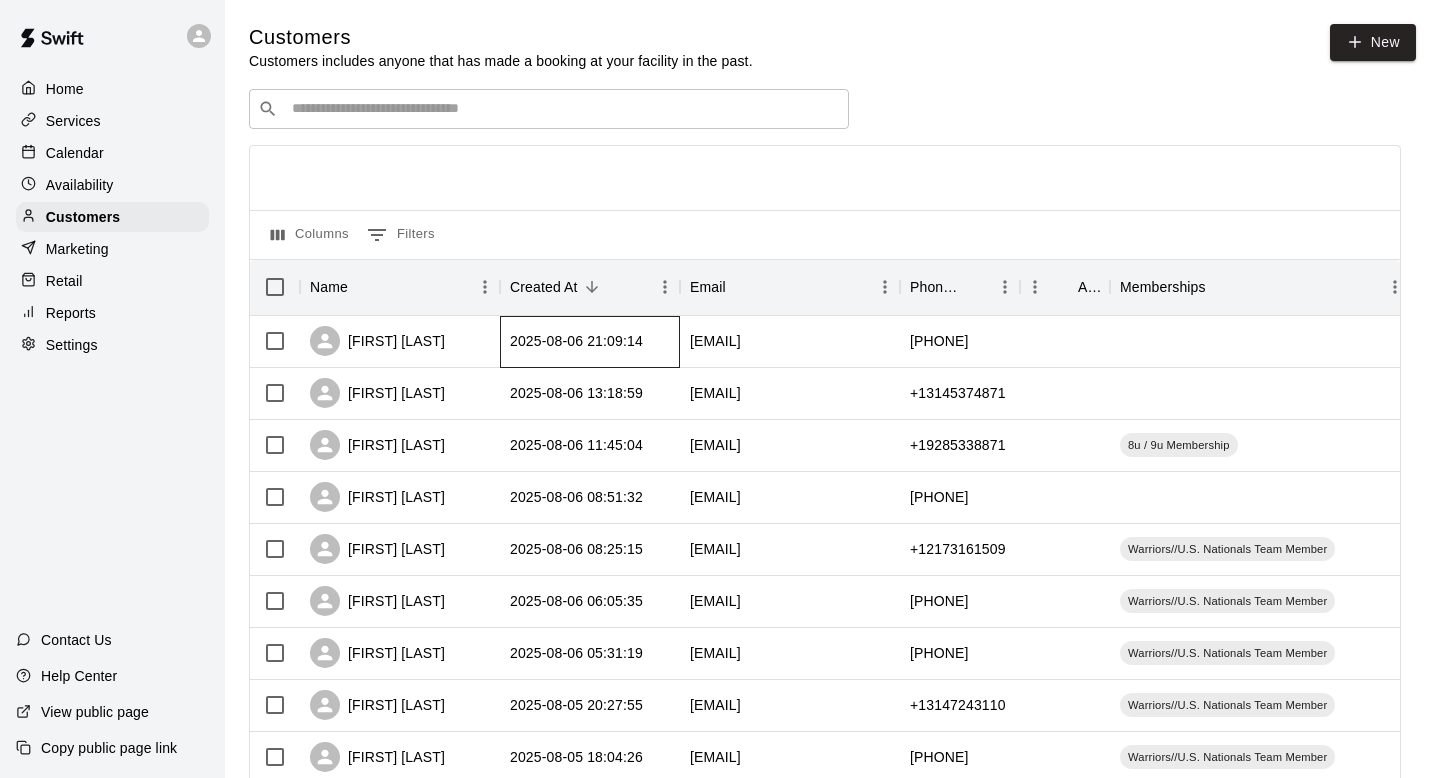 click on "2025-08-06 21:09:14" at bounding box center [576, 341] 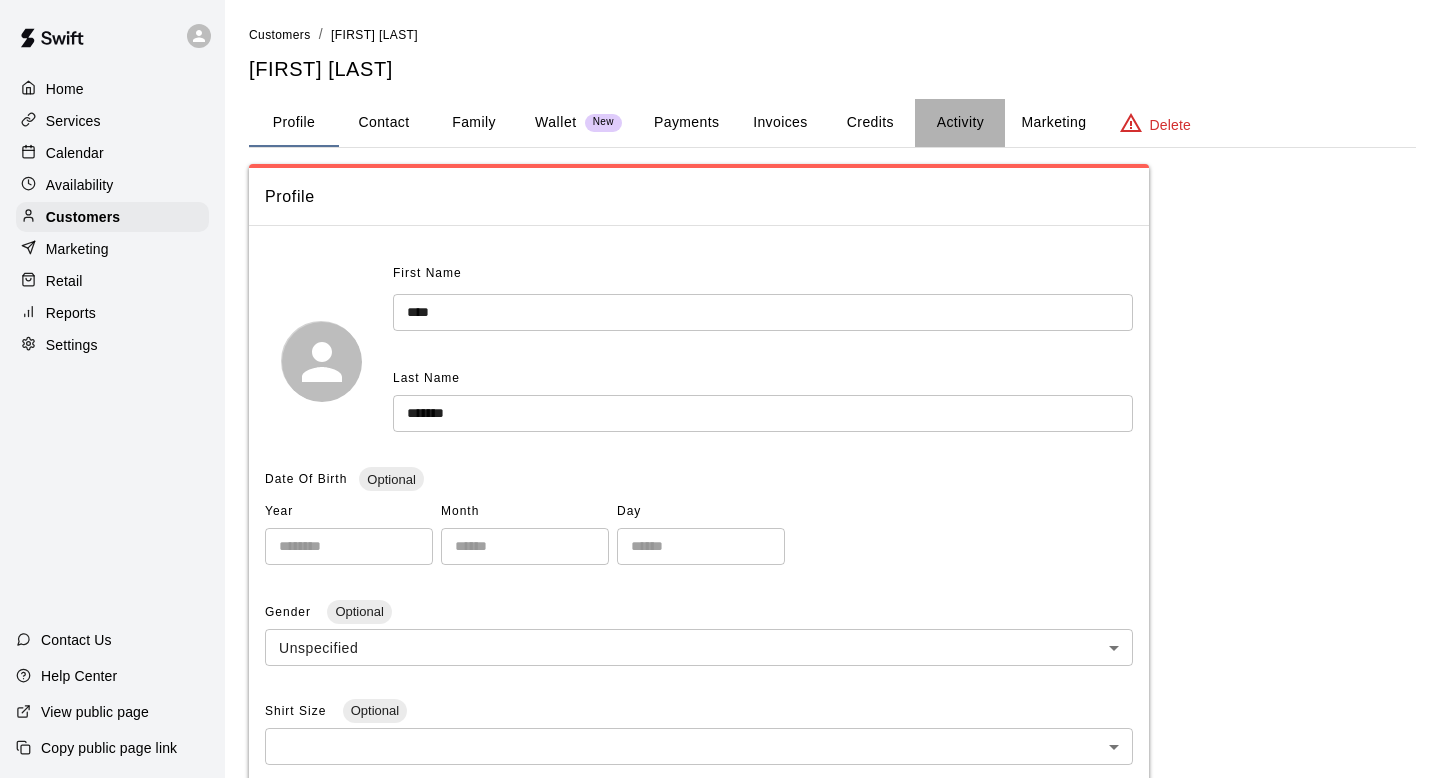 click on "Activity" at bounding box center (960, 123) 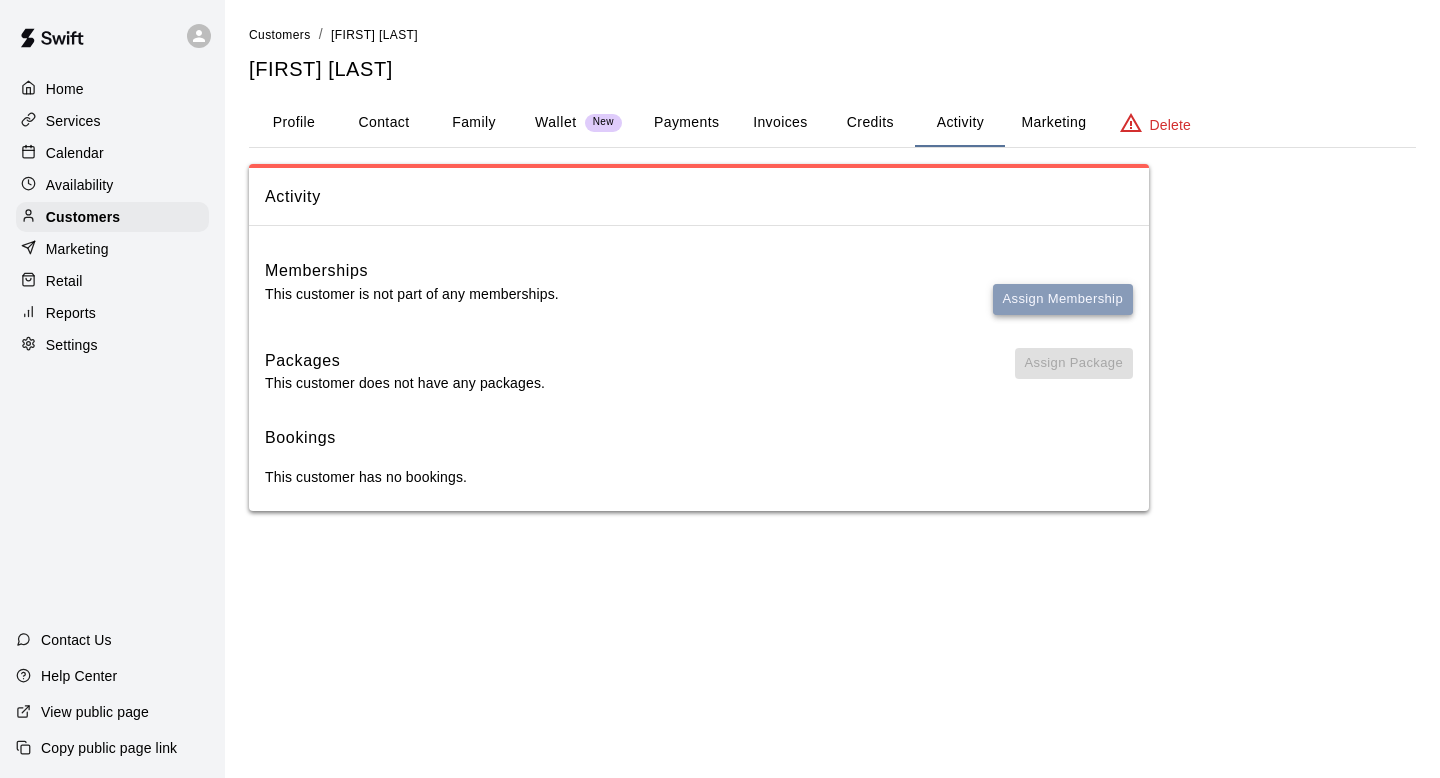 click on "Assign Membership" at bounding box center (1063, 299) 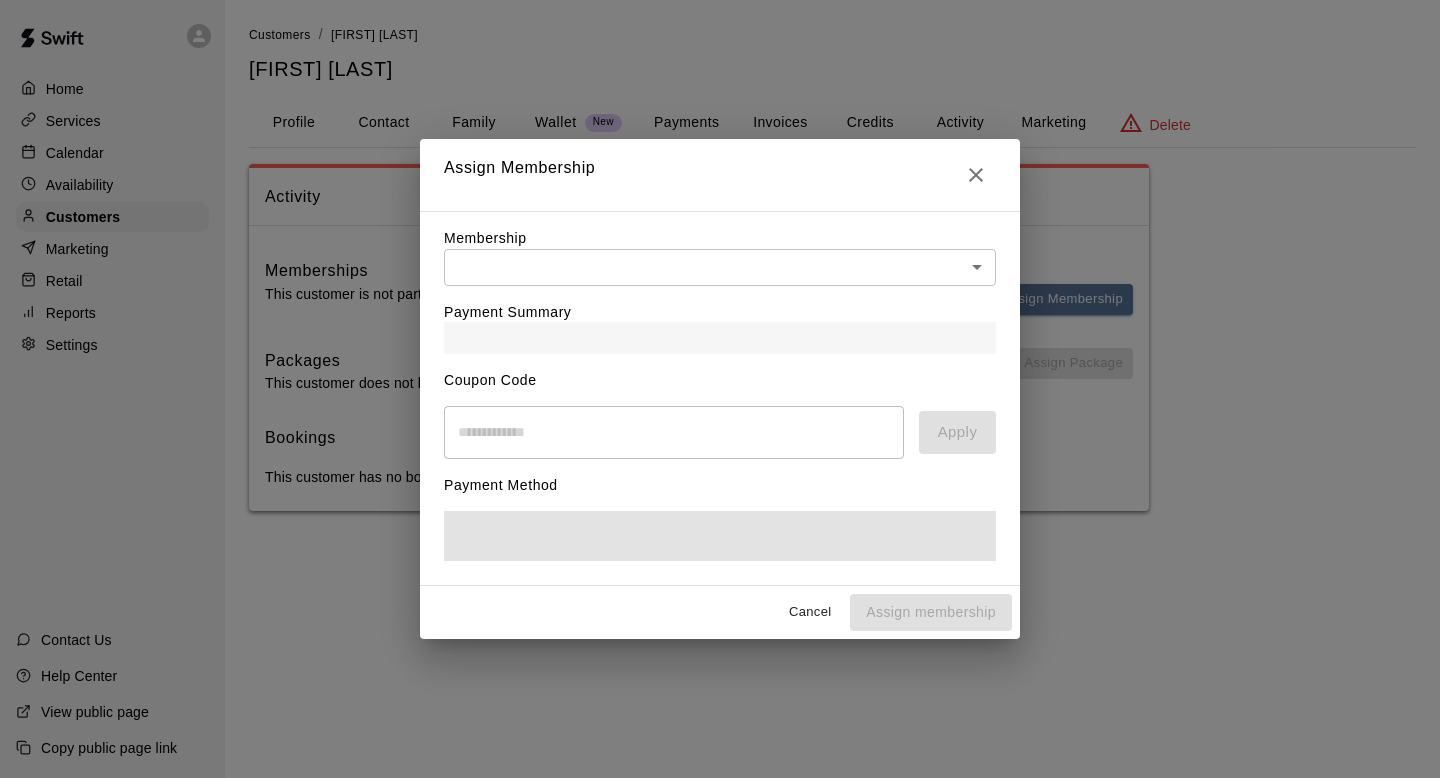 click on "Membership ​ ​" at bounding box center [720, 256] 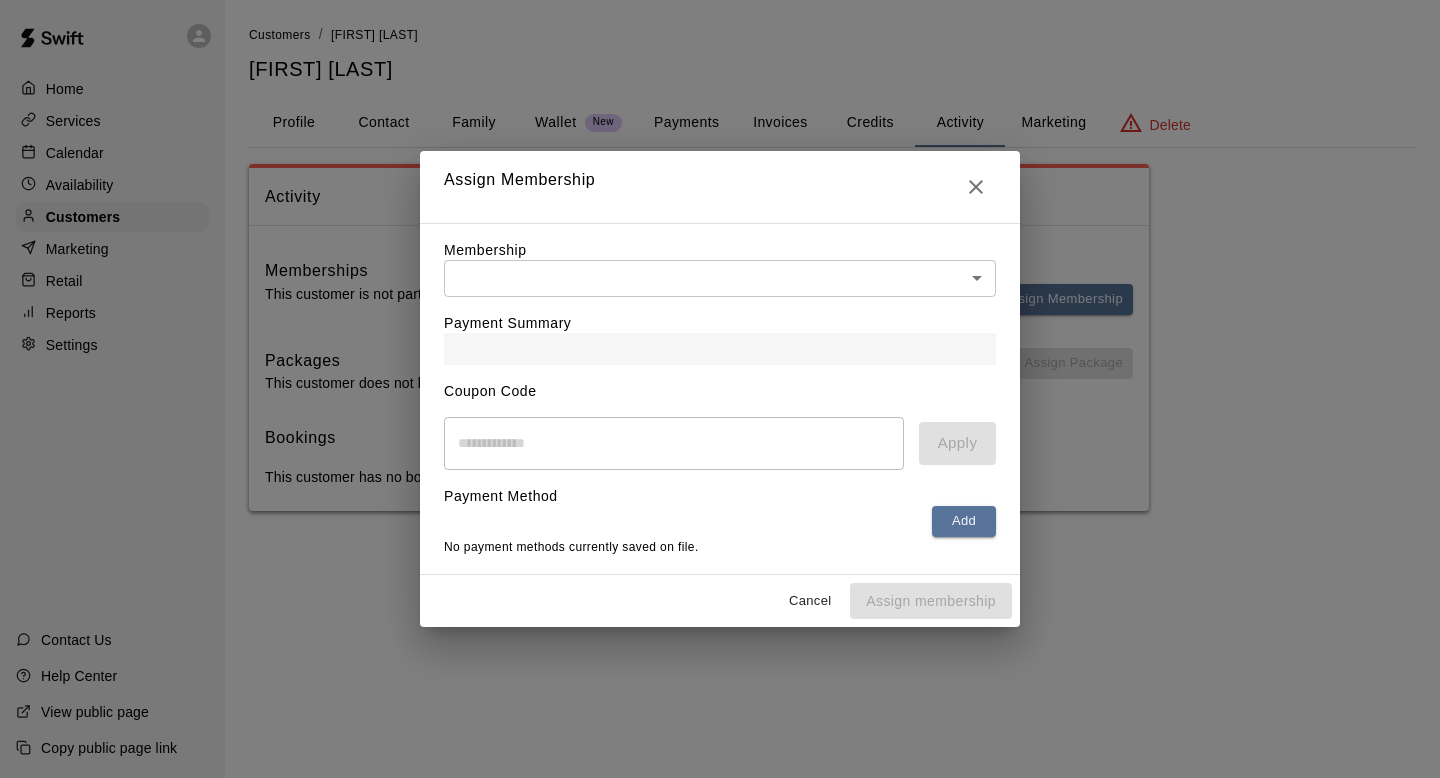 click on "Home Services Calendar Availability Customers Marketing Retail Reports Settings Contact Us Help Center View public page Copy public page link Customers / Alan Nichols Alan Nichols Profile Contact Family Wallet New Payments Invoices Credits Activity Marketing Delete Activity Memberships This customer is not part of any memberships. Assign Membership Packages This customer does not have any packages. Assign Package Bookings This customer has no bookings. Swift - Edit Customer Close cross-small Assign Membership Membership ​ ​ Payment Summary Coupon Code ​ Apply Payment Method   Add No payment methods currently saved on file. Cancel Assign membership" at bounding box center [720, 275] 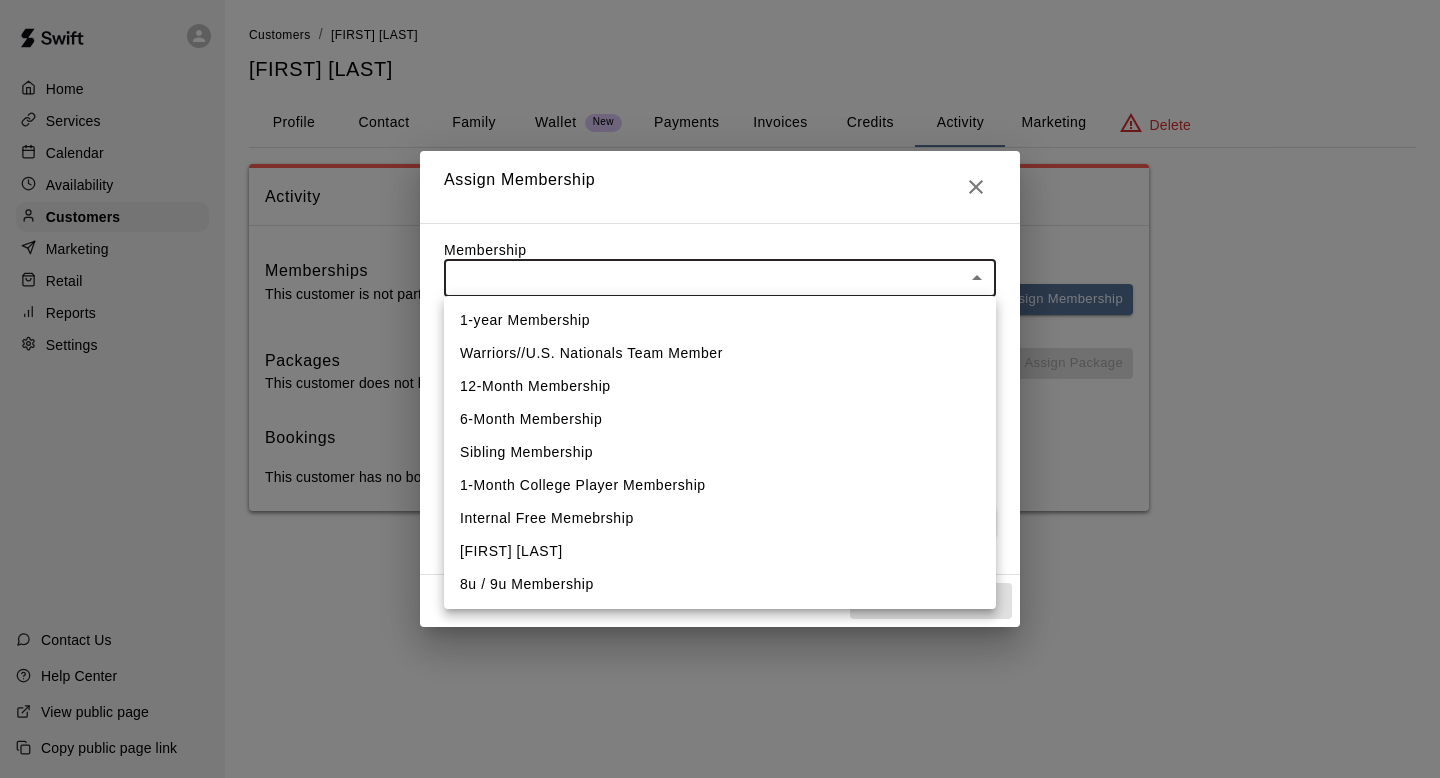 click on "Warriors//U.S. Nationals Team Member" at bounding box center [720, 353] 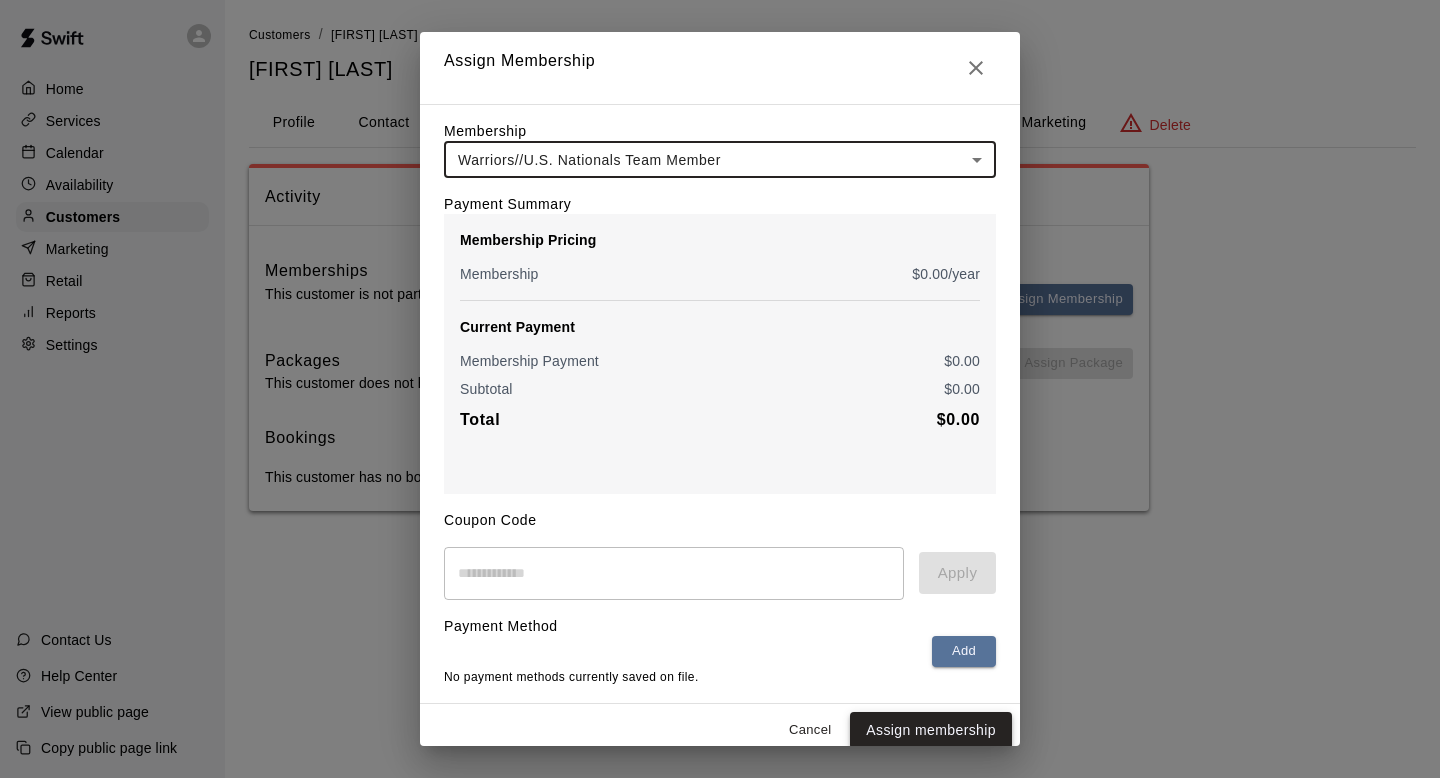 click on "Assign membership" at bounding box center [931, 730] 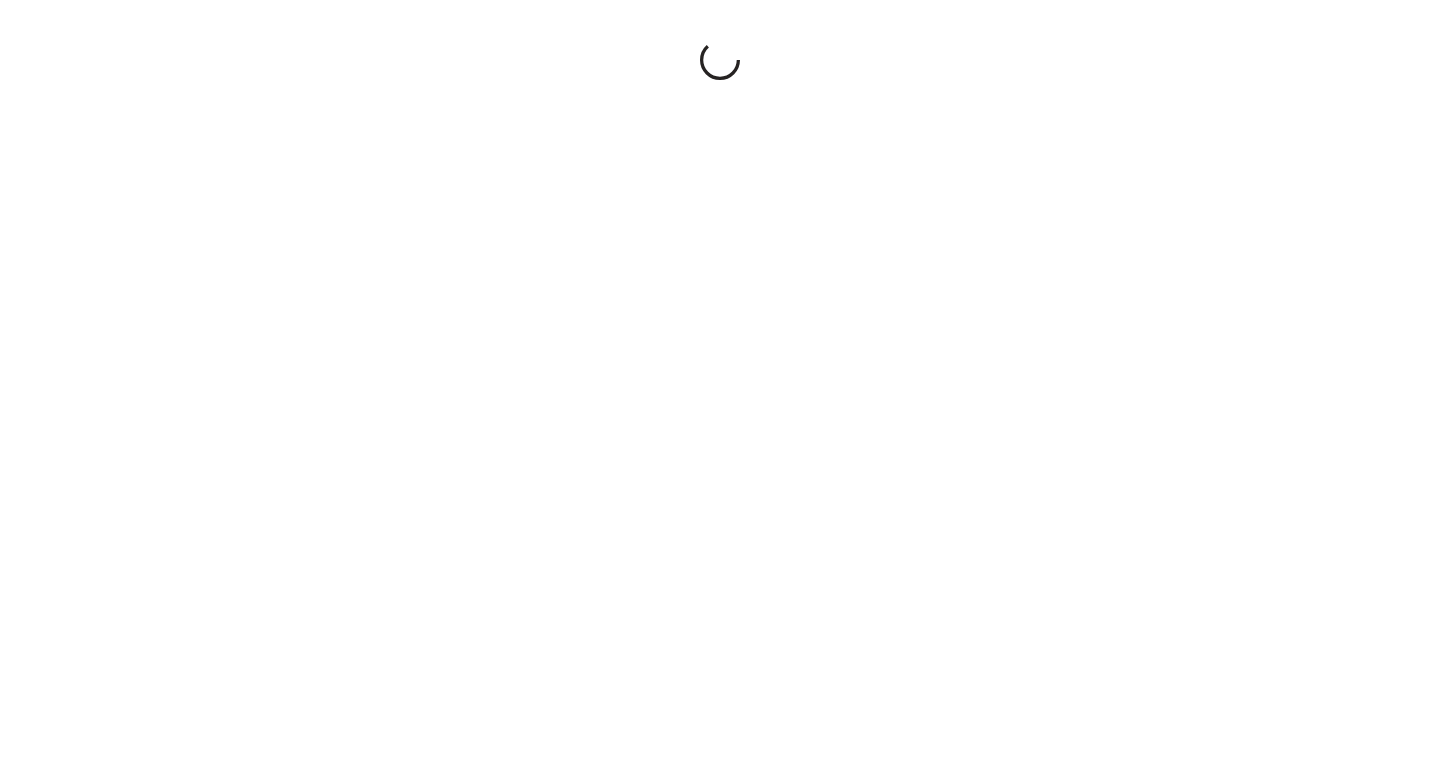 scroll, scrollTop: 0, scrollLeft: 0, axis: both 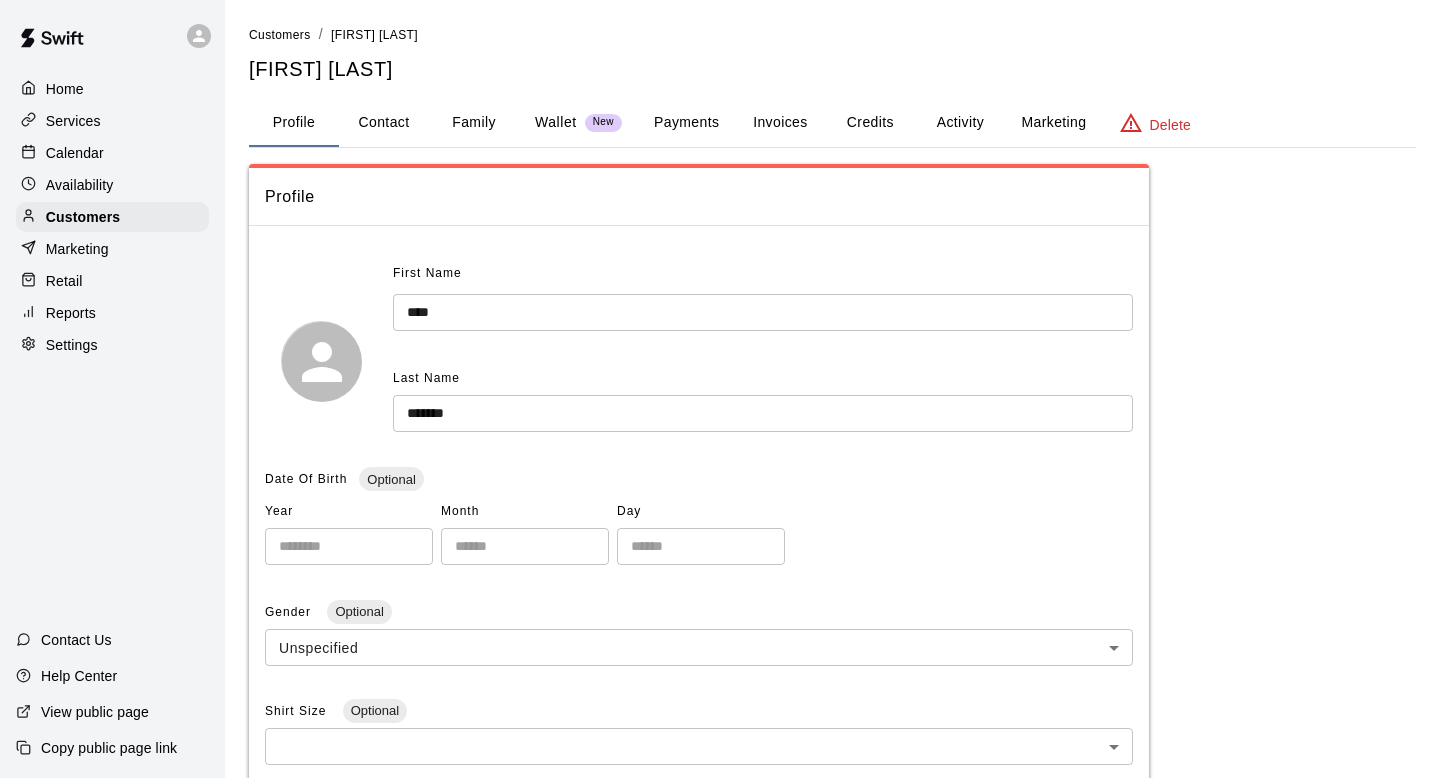 click on "Customers" at bounding box center (83, 217) 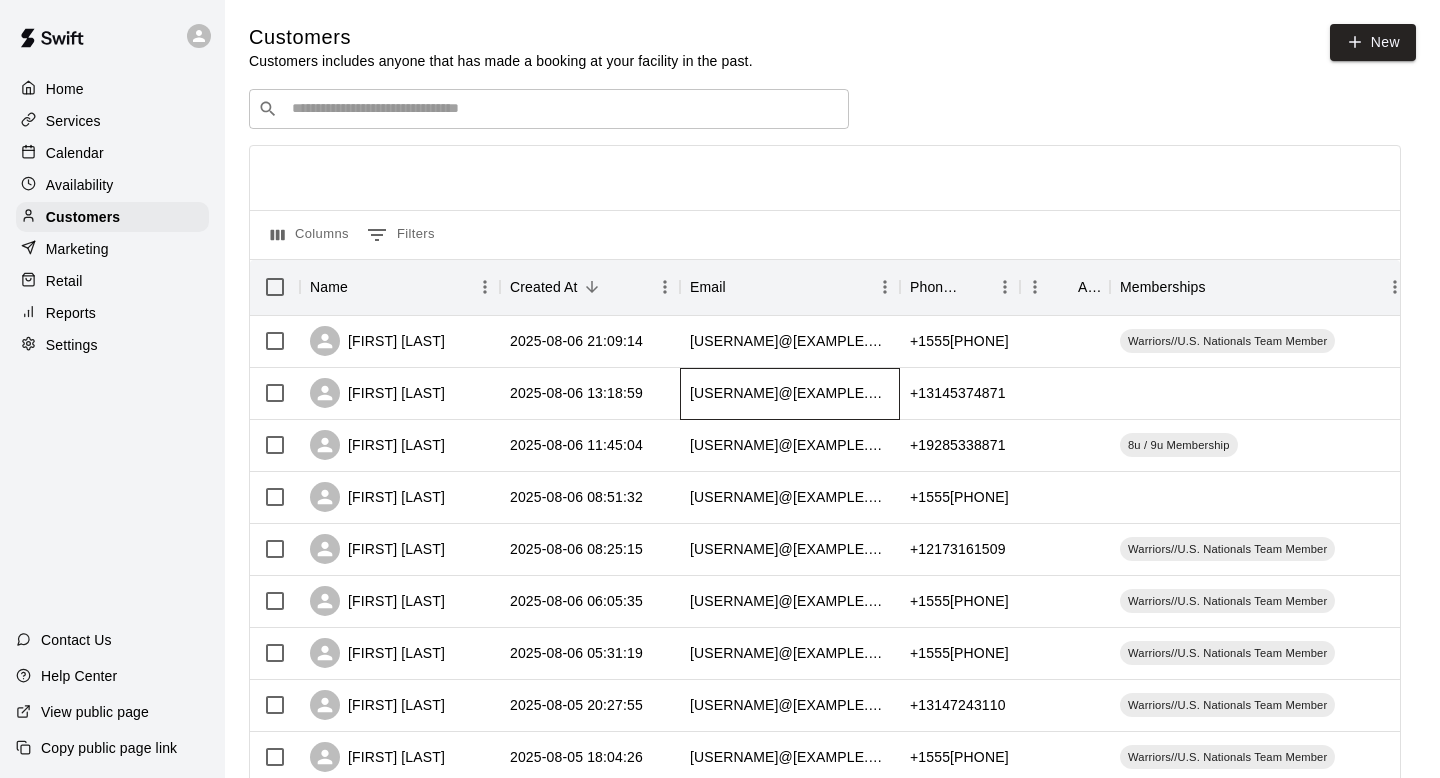 click on "[EMAIL]" at bounding box center (790, 393) 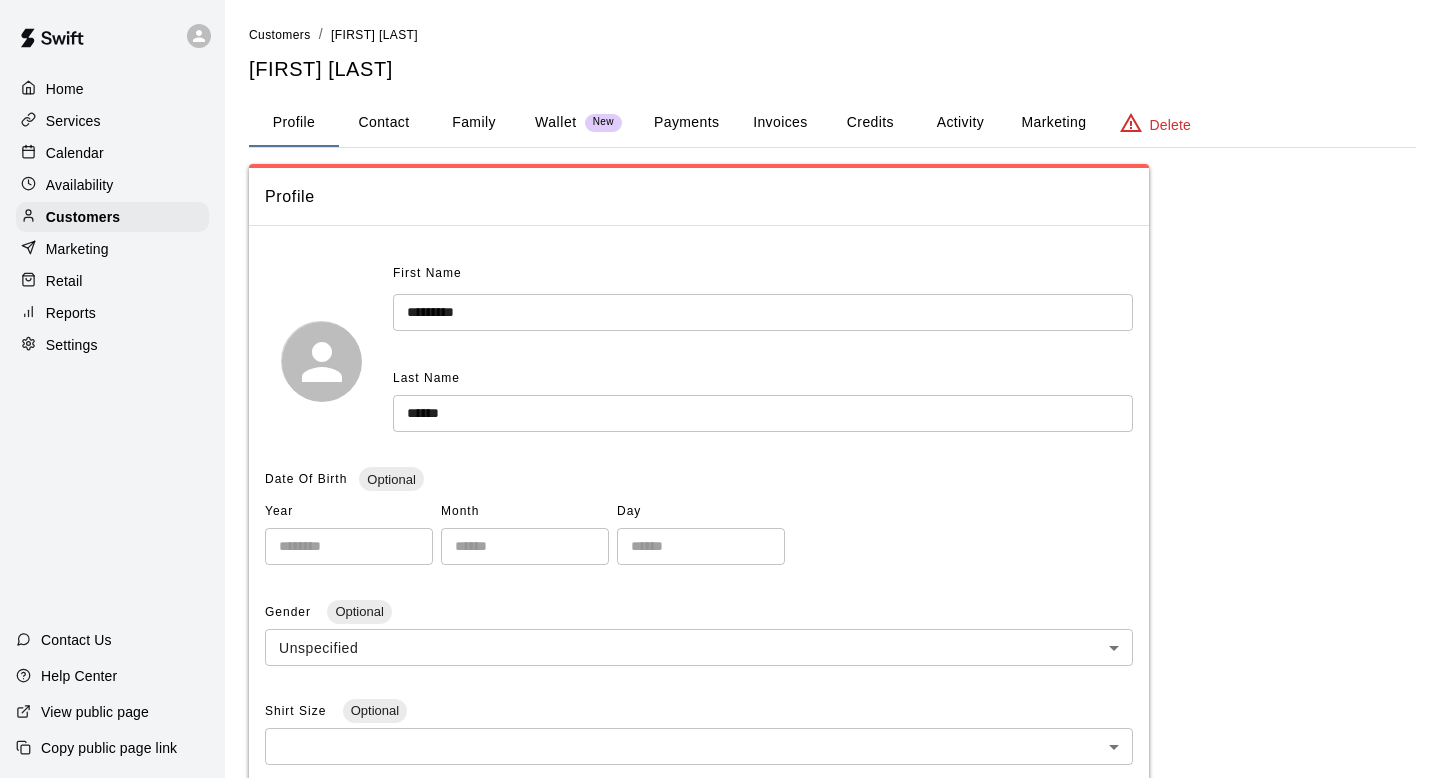 click on "Activity" at bounding box center [960, 123] 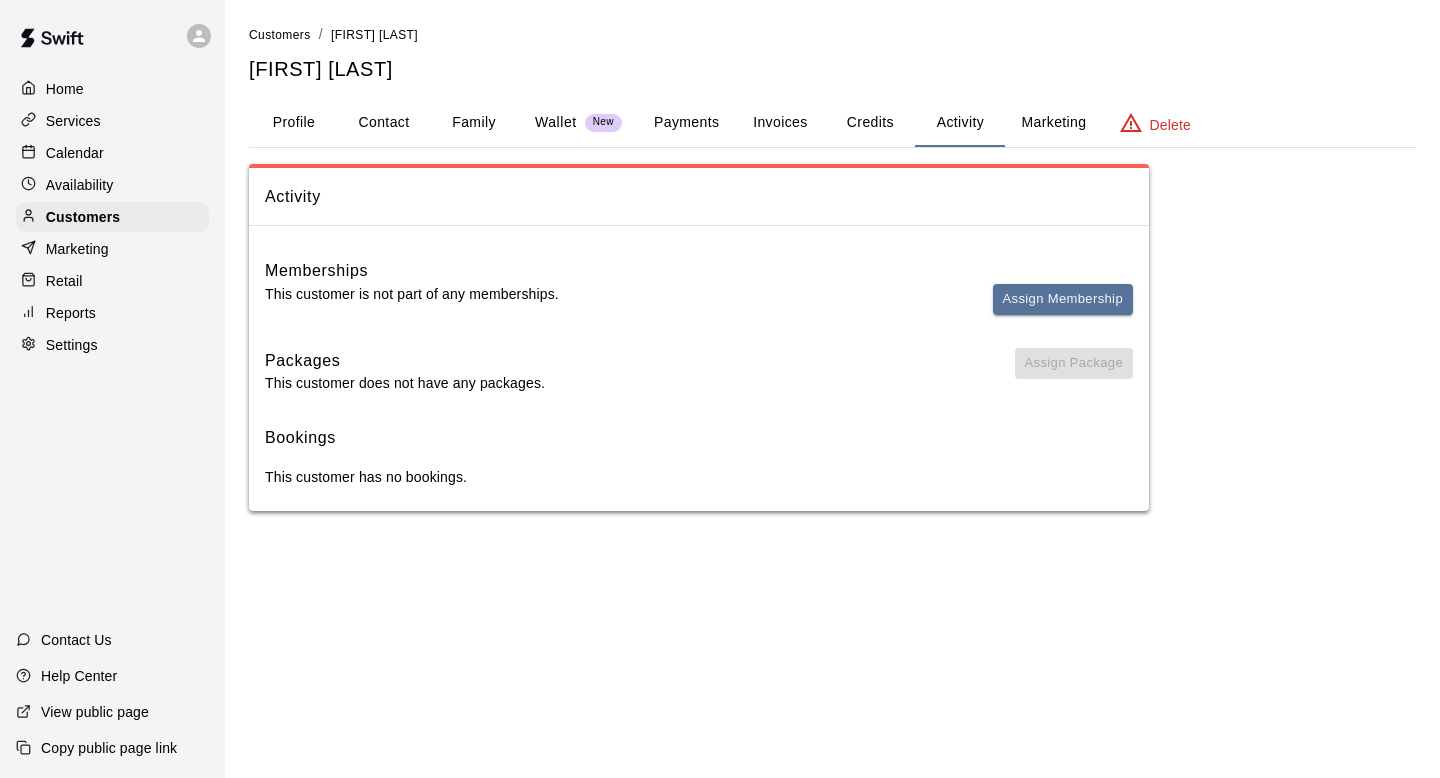 click on "Memberships" at bounding box center (699, 271) 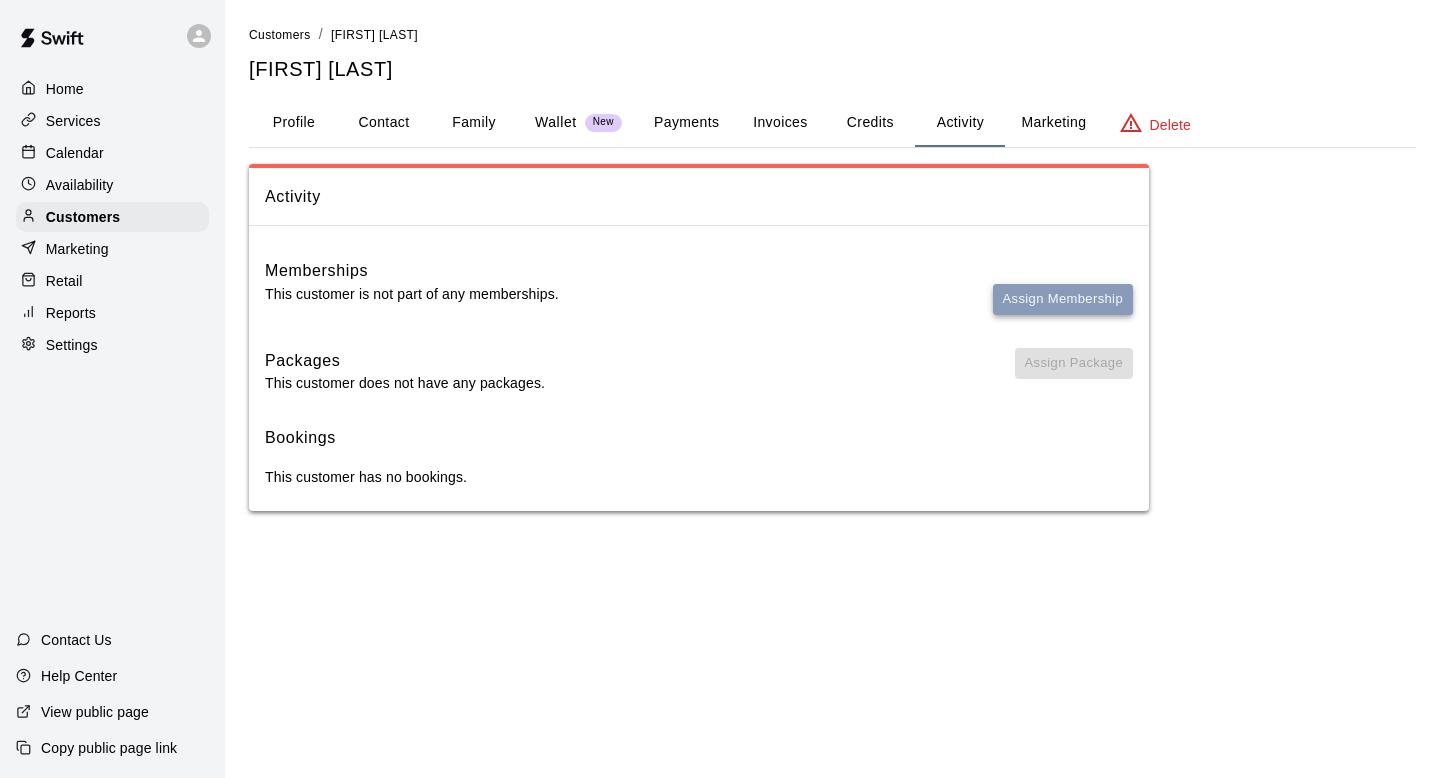 click on "Assign Membership" at bounding box center [1063, 299] 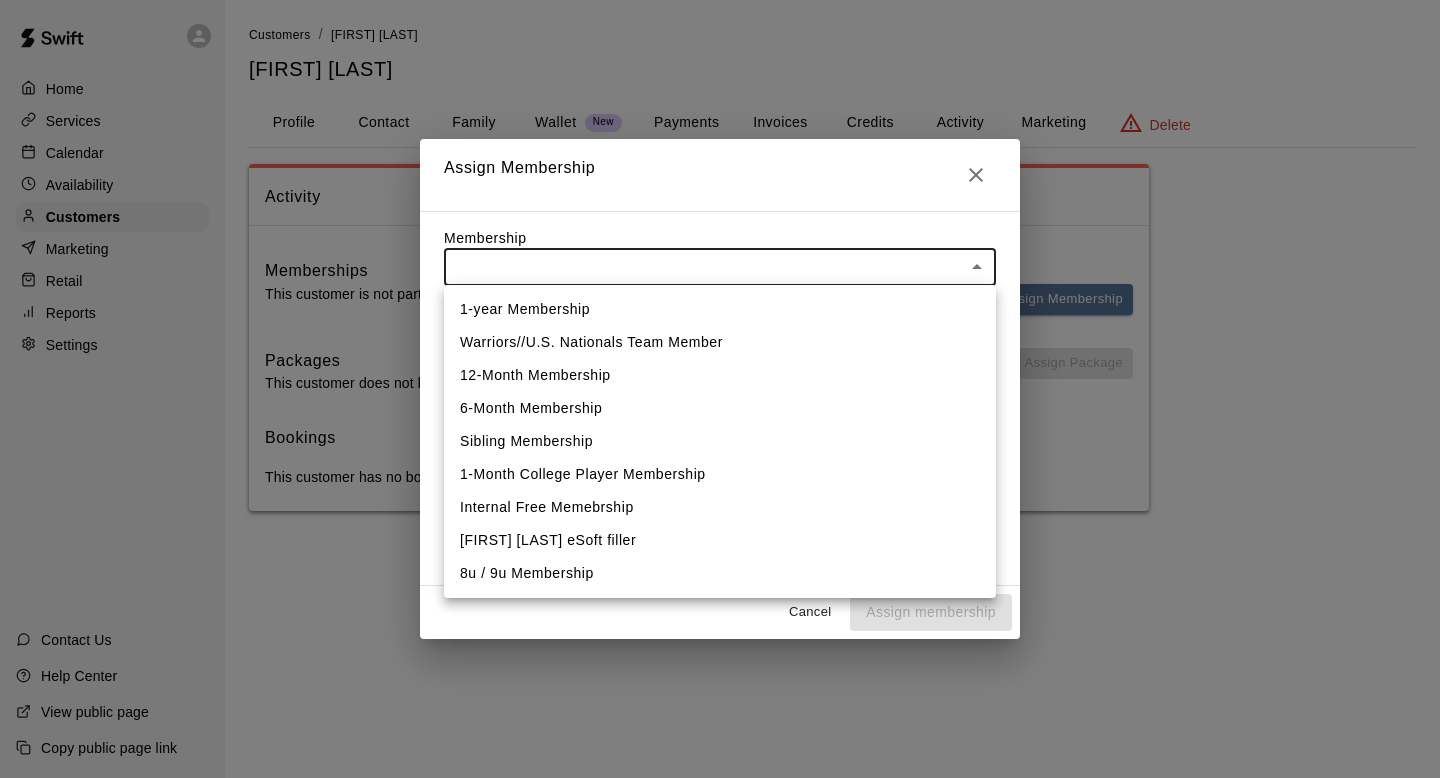 click on "Home Services Calendar Availability Customers Marketing Retail Reports Settings Contact Us Help Center View public page Copy public page link Customers / Christine Norman Christine Norman Profile Contact Family Wallet New Payments Invoices Credits Activity Marketing Delete Activity Memberships This customer is not part of any memberships. Assign Membership Packages This customer does not have any packages. Assign Package Bookings This customer has no bookings. Swift - Edit Customer Close cross-small Assign Membership Membership ​ ​ Payment Summary Coupon Code ​ Apply Payment Method Cancel Assign membership 1-year Membership Warriors//U.S. Nationals Team Member 12-Month Membership 6-Month Membership Sibling Membership 1-Month College Player Membership Internal Free Memebrship Lauren Christ eSoft filler 8u / 9u Membership" at bounding box center [720, 275] 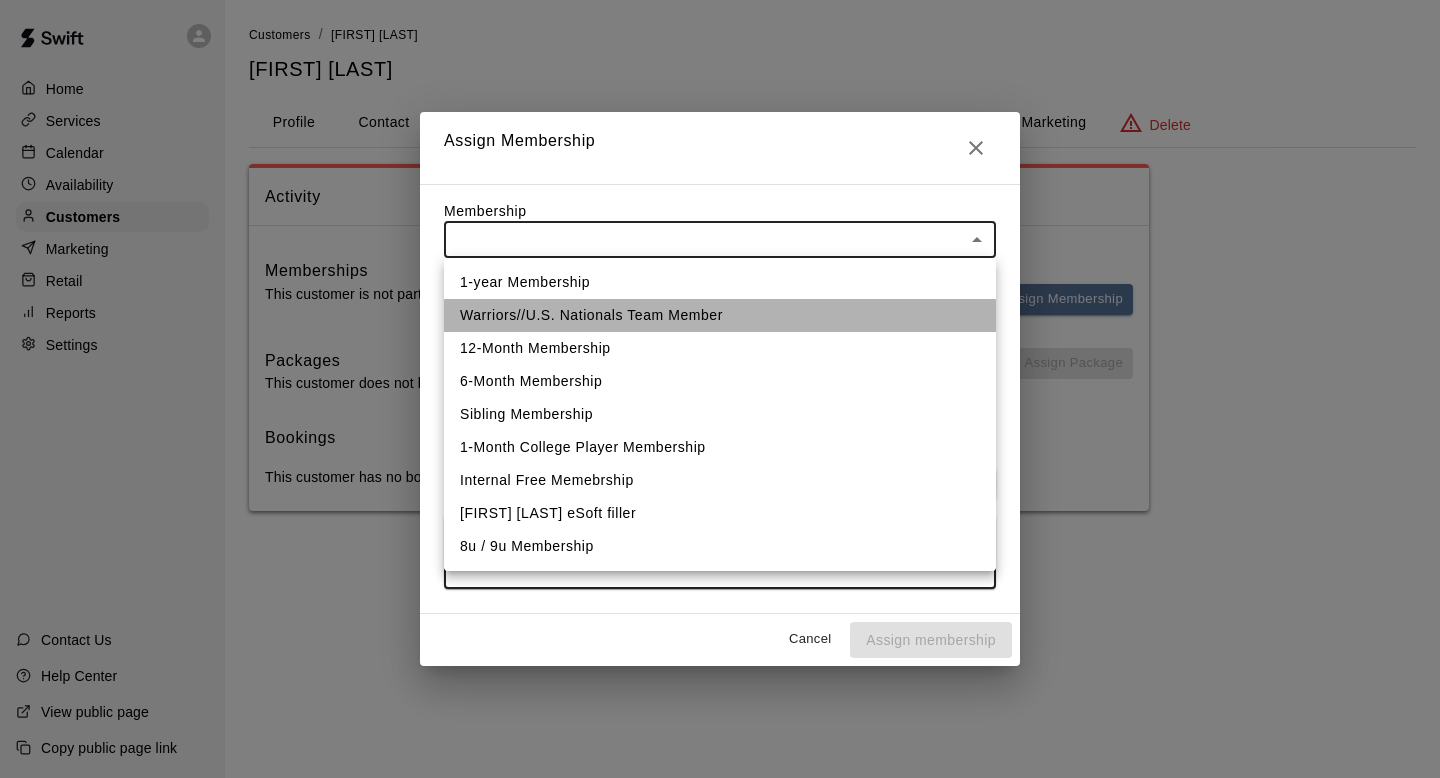 click on "Warriors//U.S. Nationals Team Member" at bounding box center (720, 315) 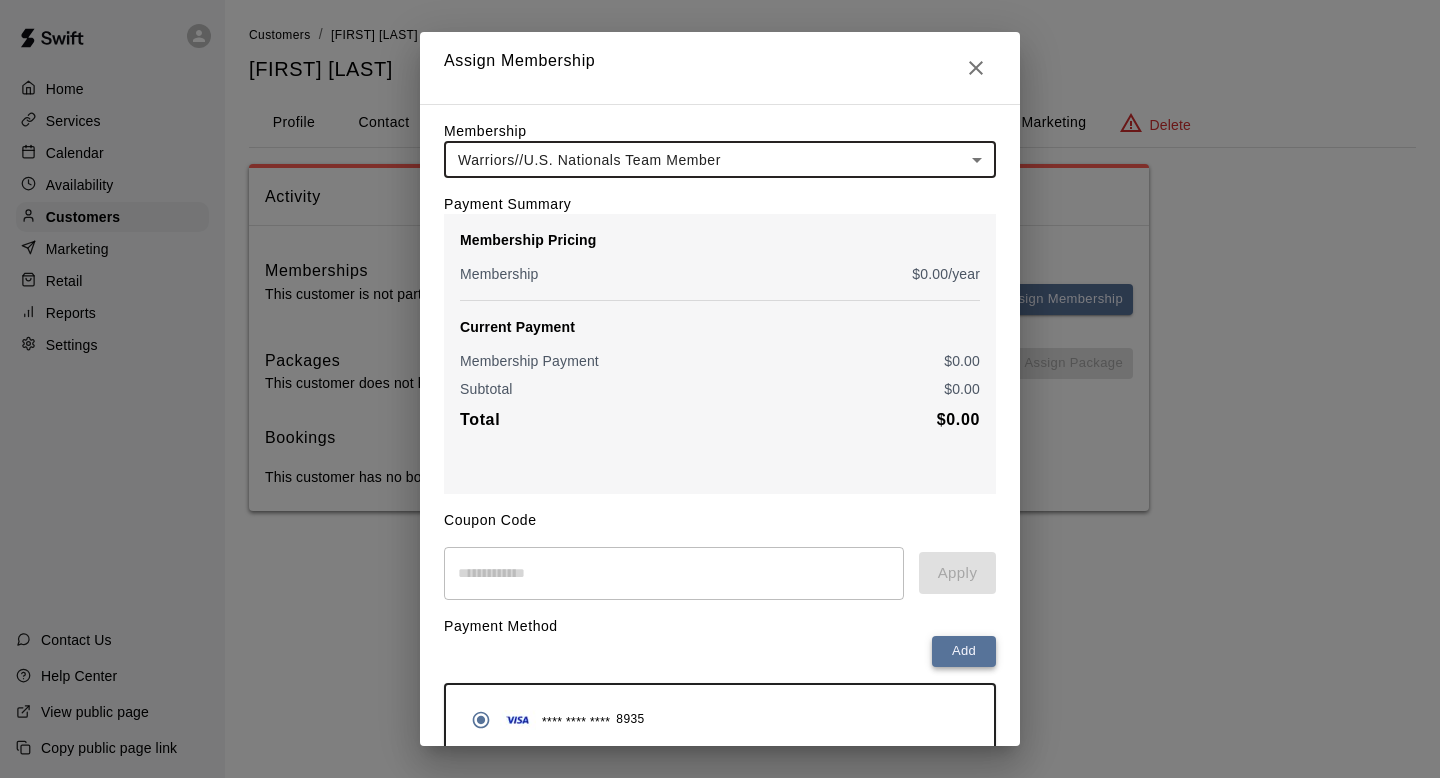 scroll, scrollTop: 90, scrollLeft: 0, axis: vertical 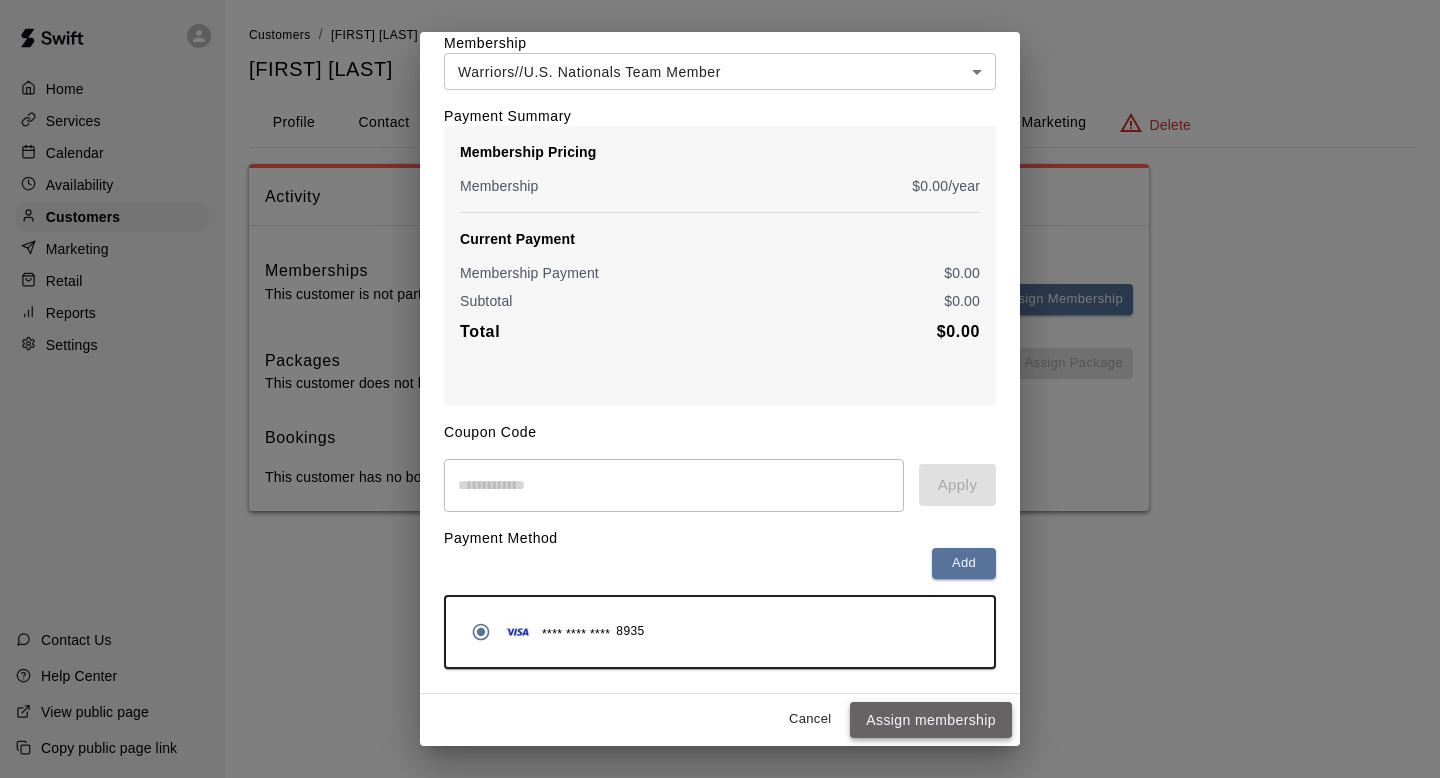 click on "Assign membership" at bounding box center [931, 720] 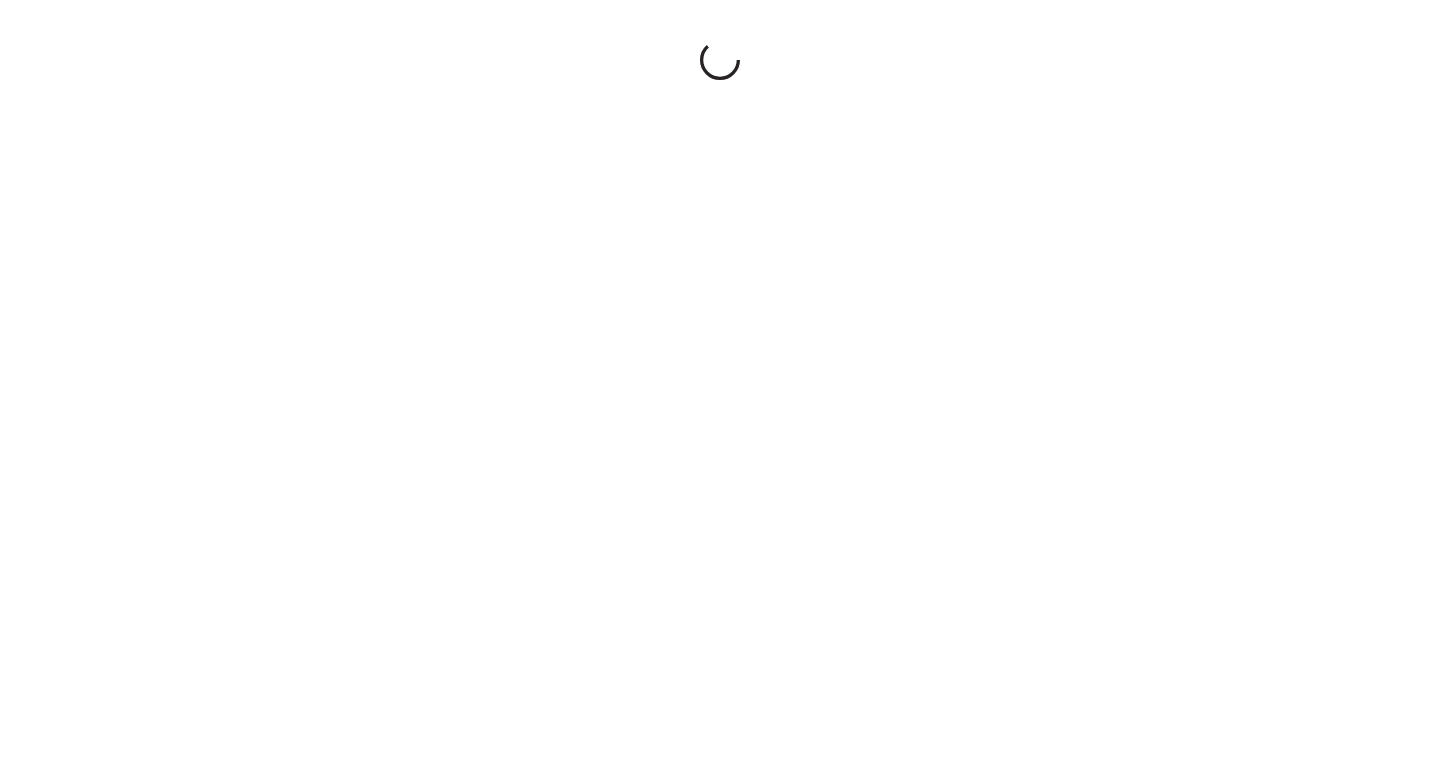 scroll, scrollTop: 0, scrollLeft: 0, axis: both 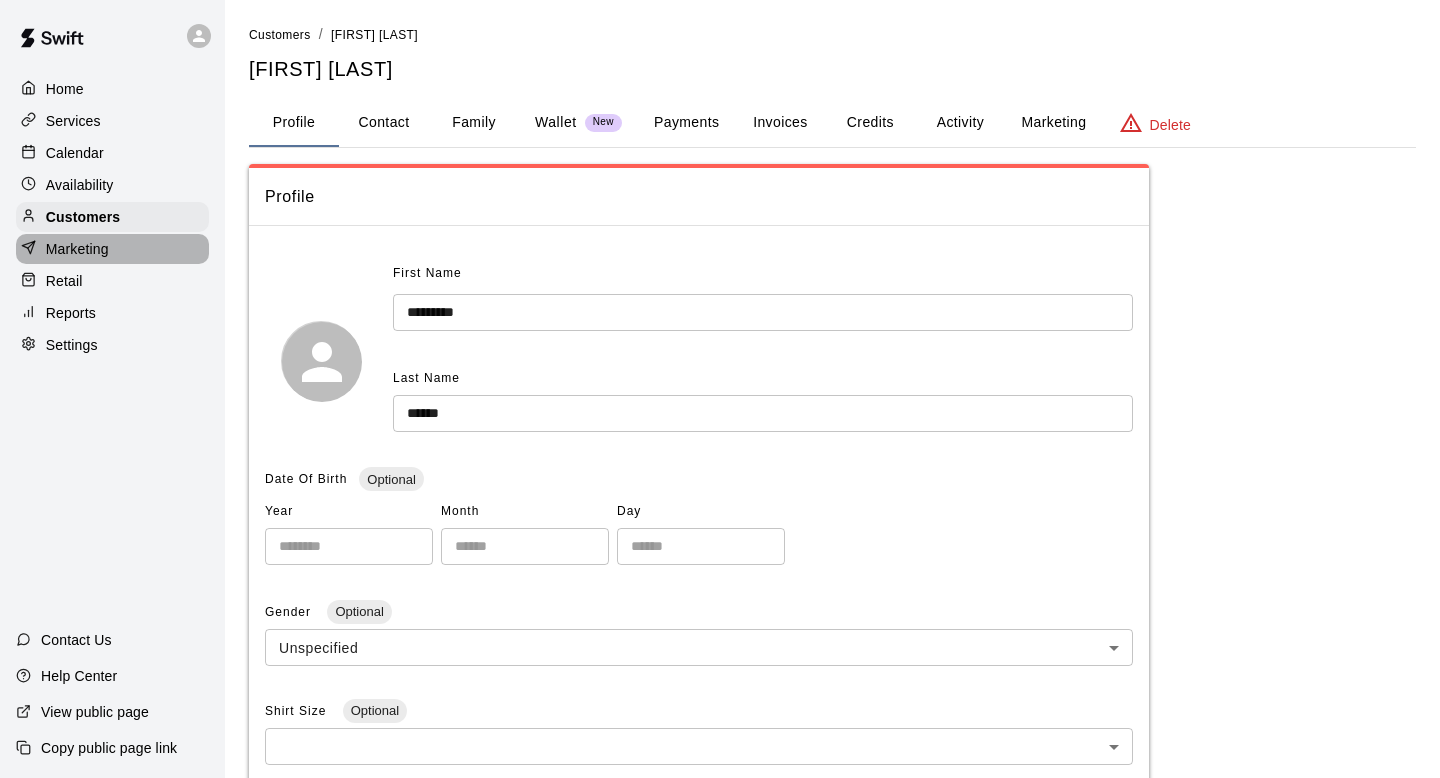 click on "Marketing" at bounding box center [77, 249] 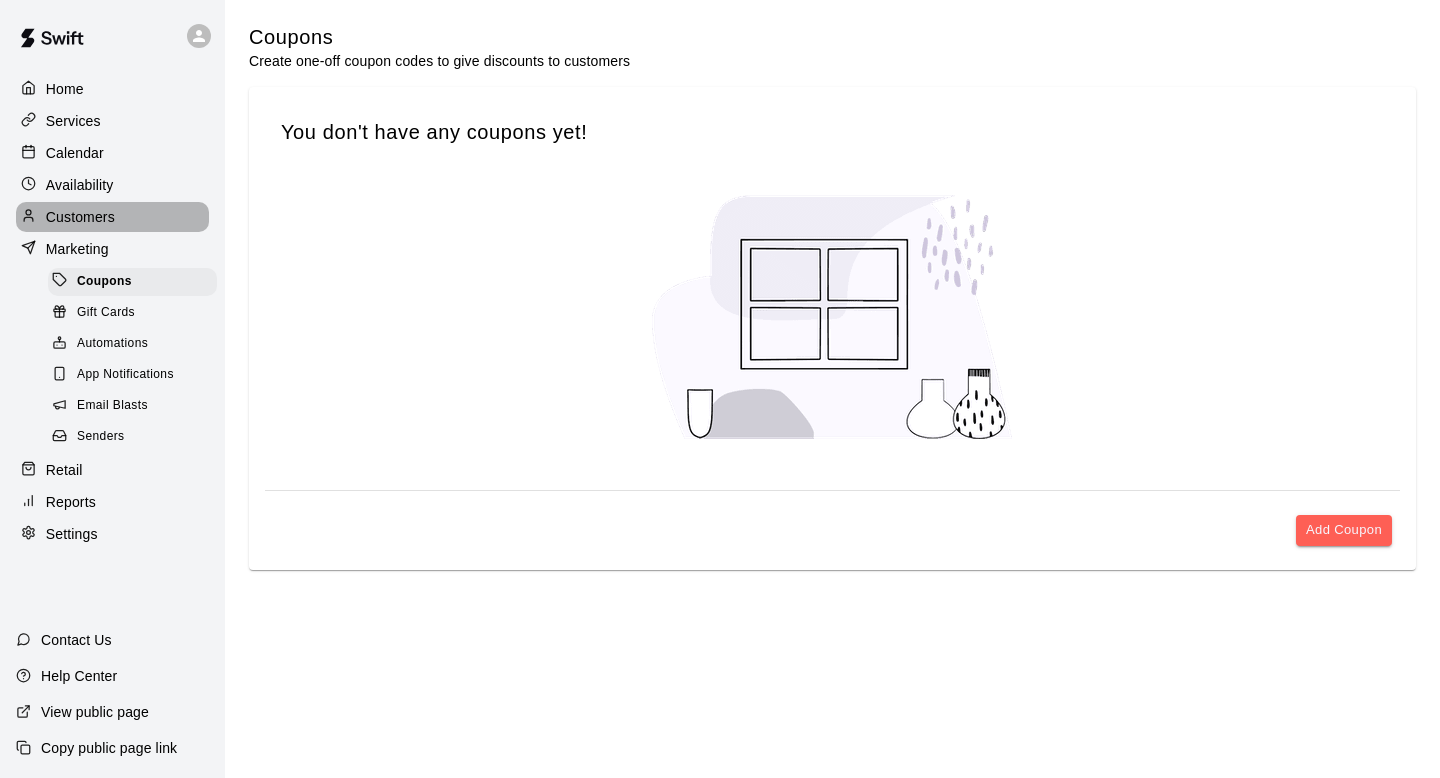 click on "Customers" at bounding box center [80, 217] 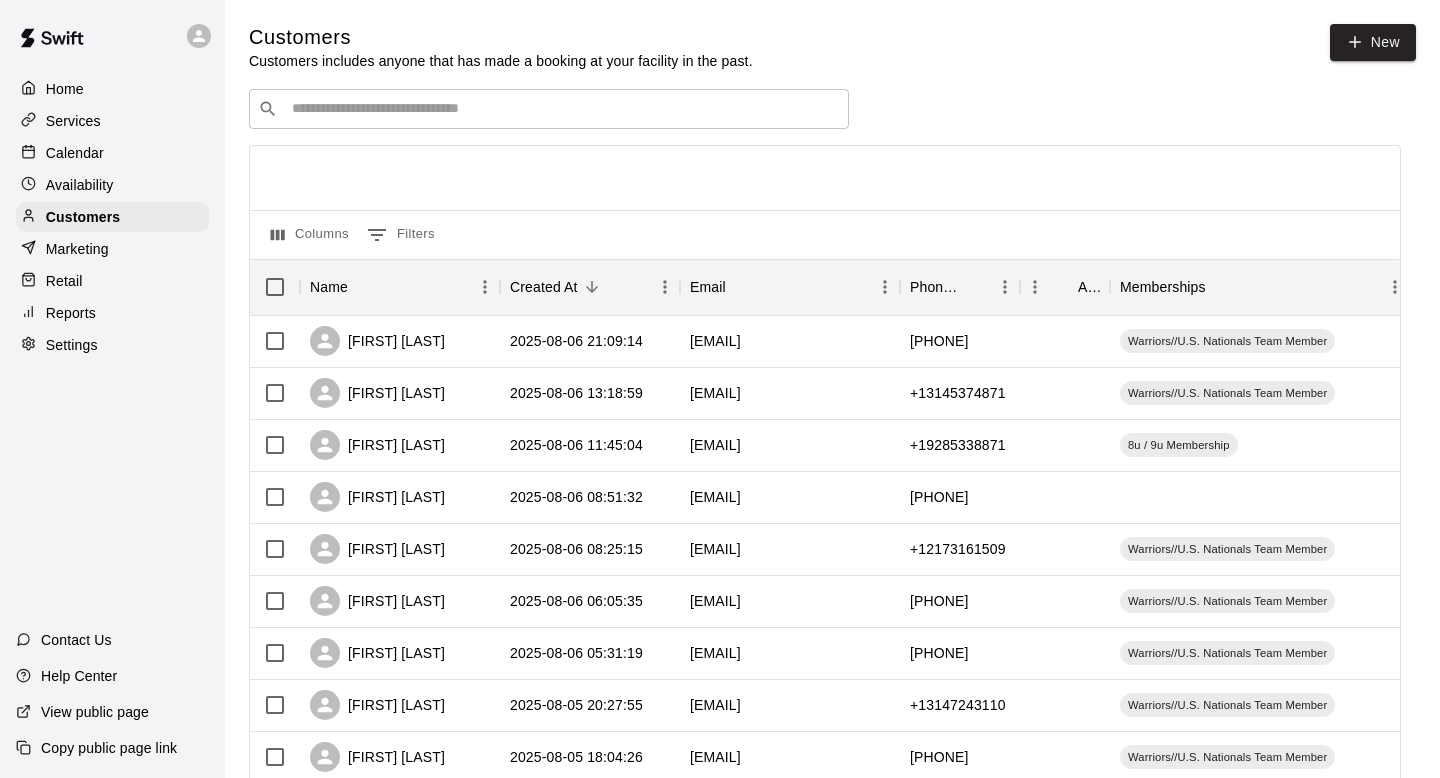 click on "Marketing" at bounding box center [77, 249] 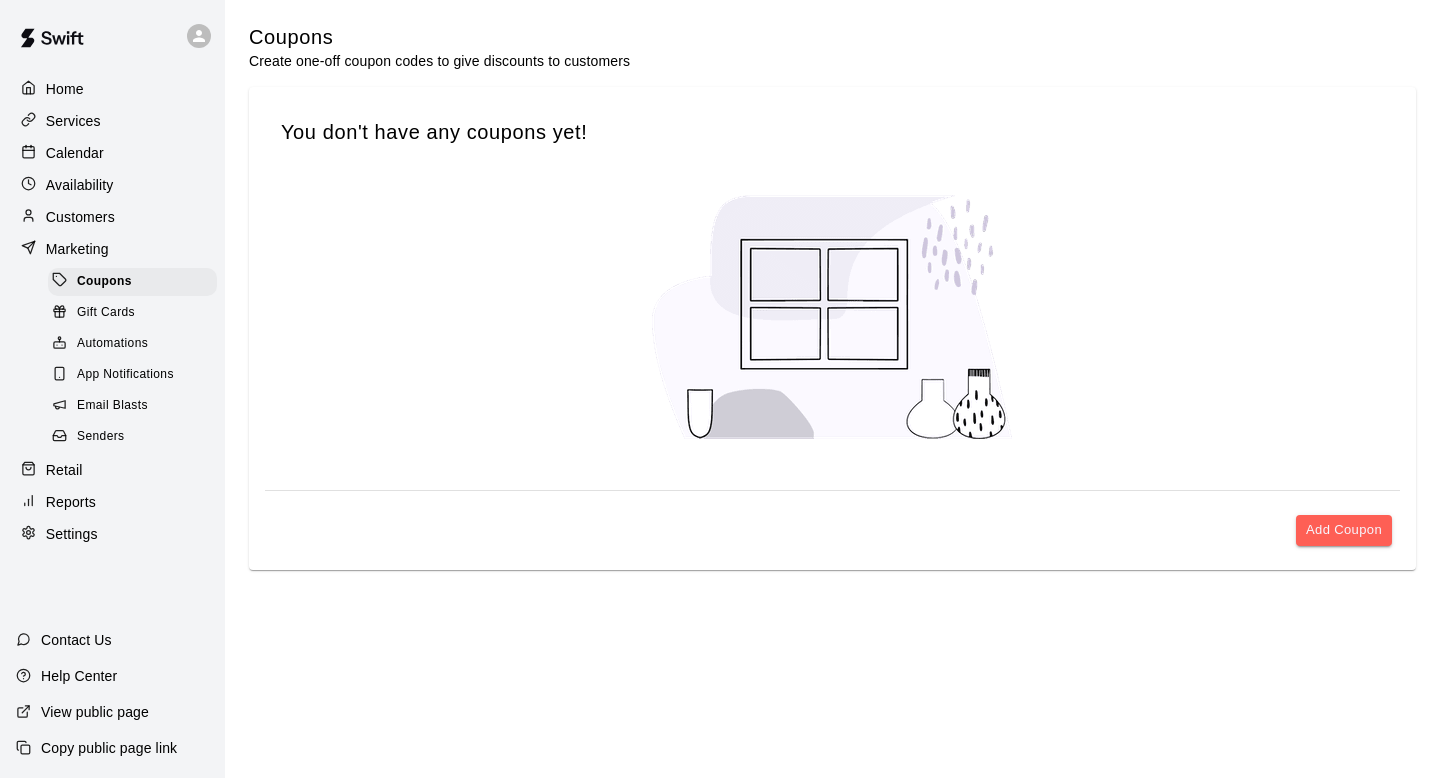 click on "Customers" at bounding box center (80, 217) 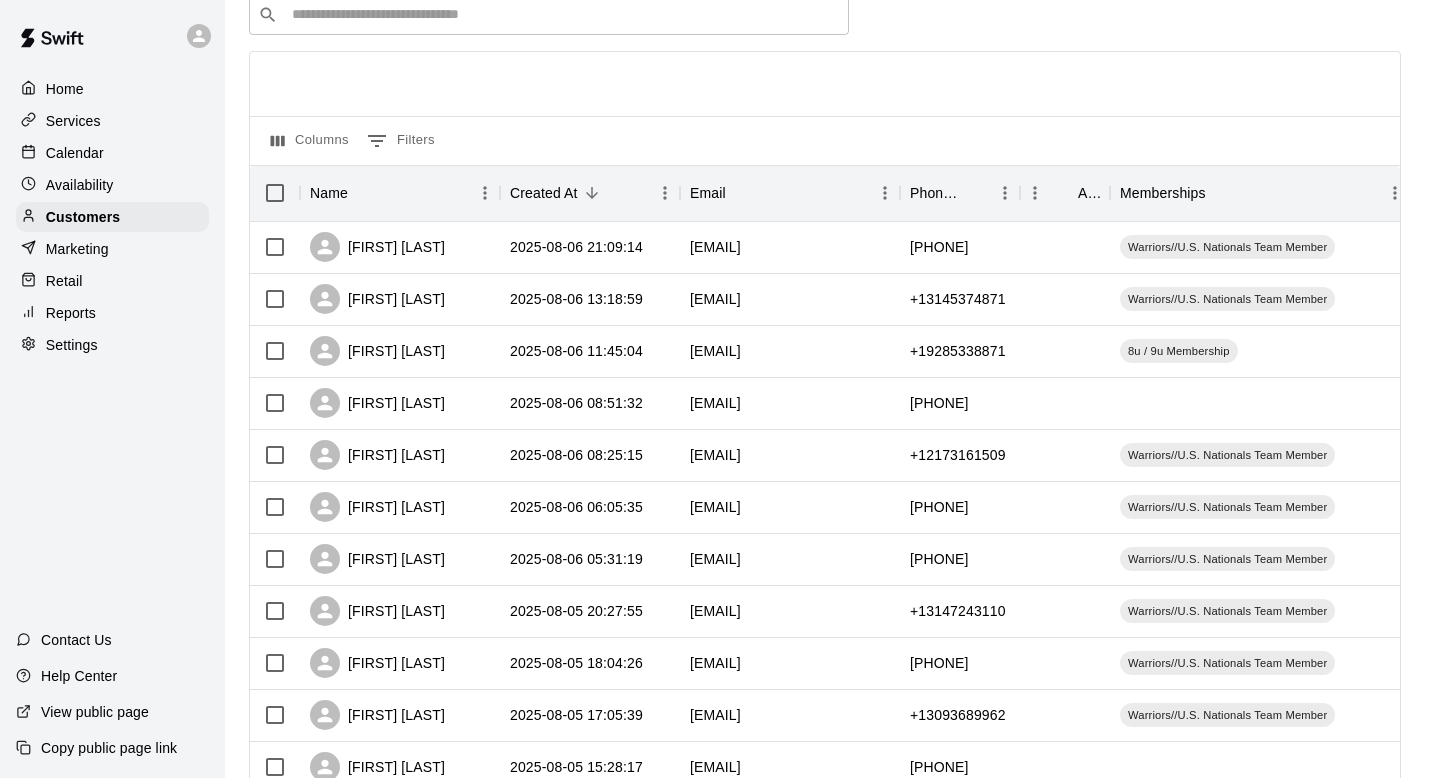 scroll, scrollTop: 0, scrollLeft: 0, axis: both 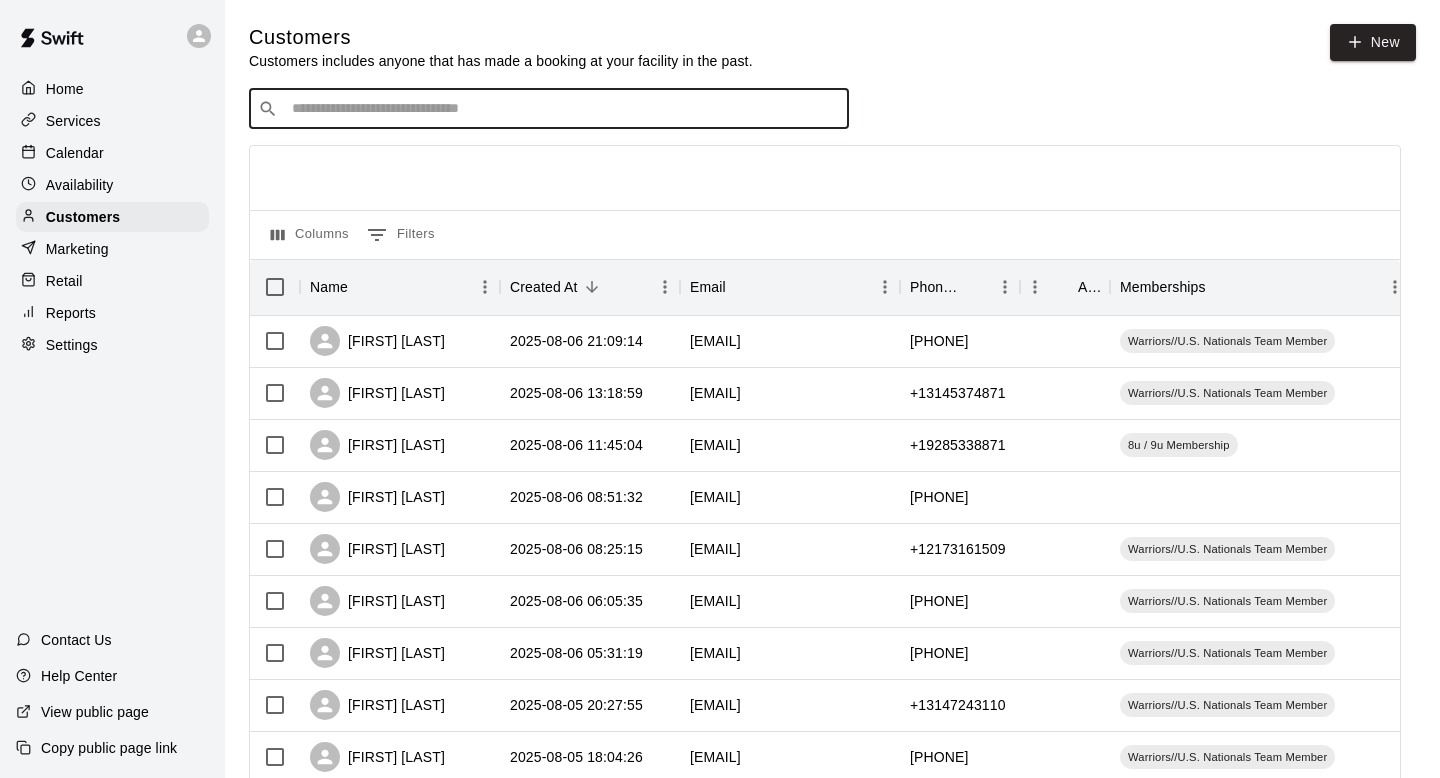 click at bounding box center (563, 109) 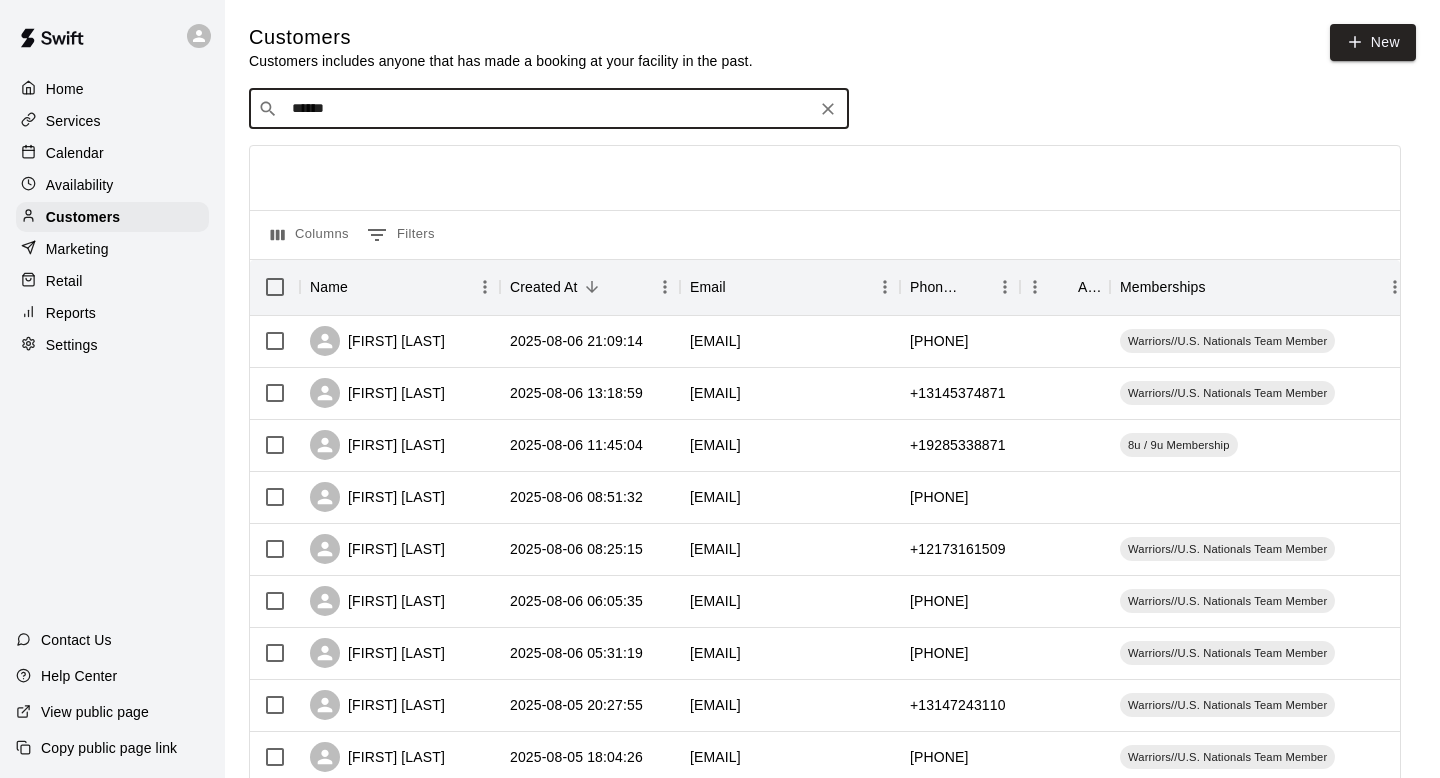type on "*******" 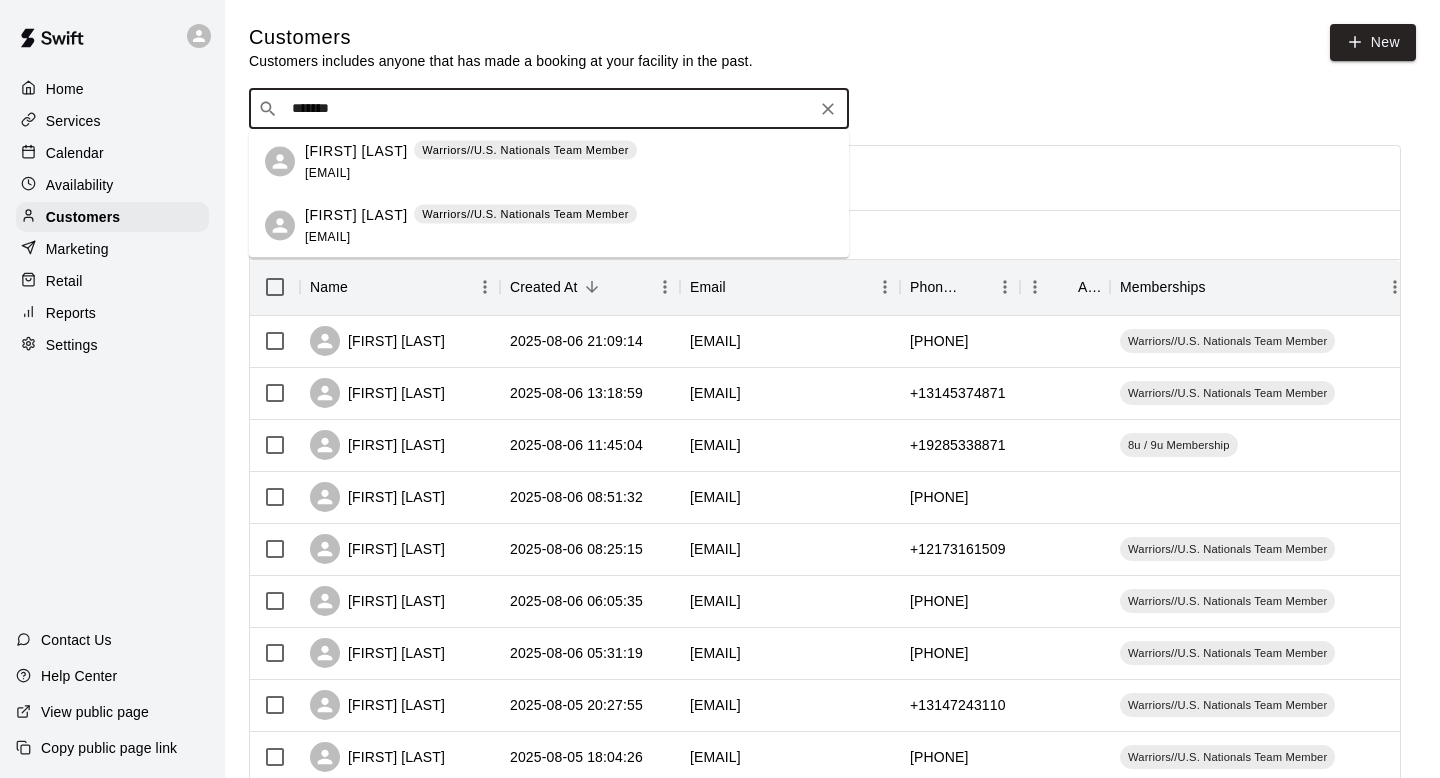 click on "Warriors//U.S. Nationals Team Member" at bounding box center (525, 150) 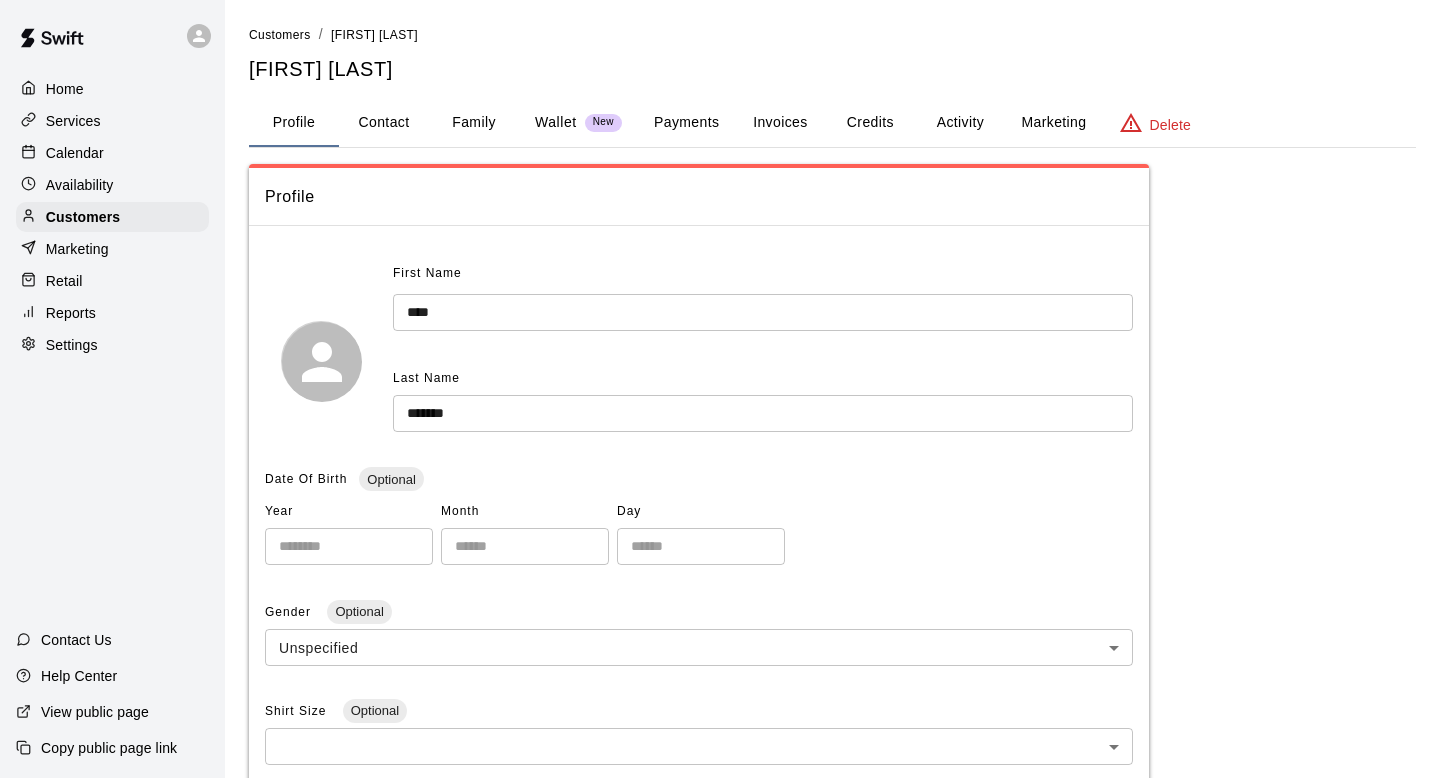 click on "Invoices" at bounding box center [780, 123] 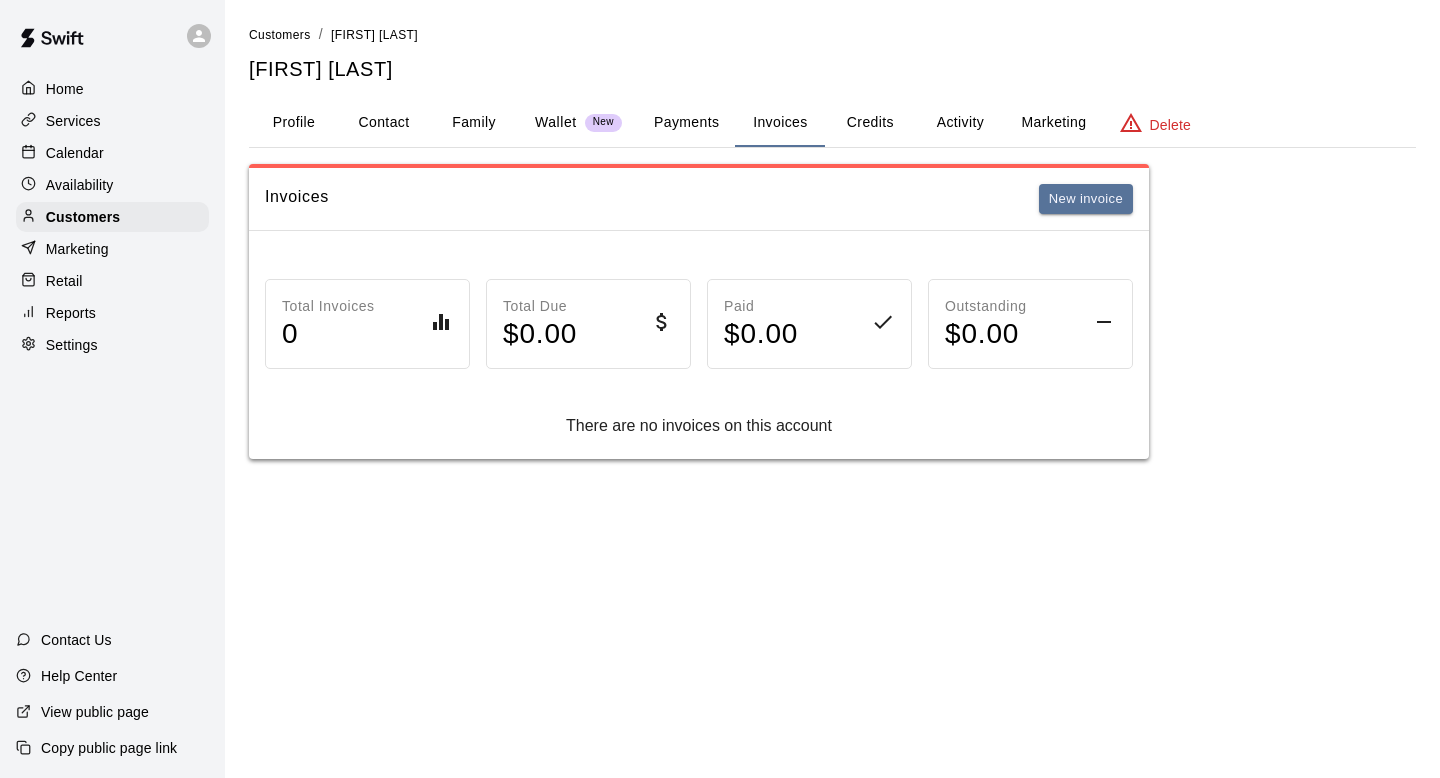 click on "Payments" at bounding box center (686, 123) 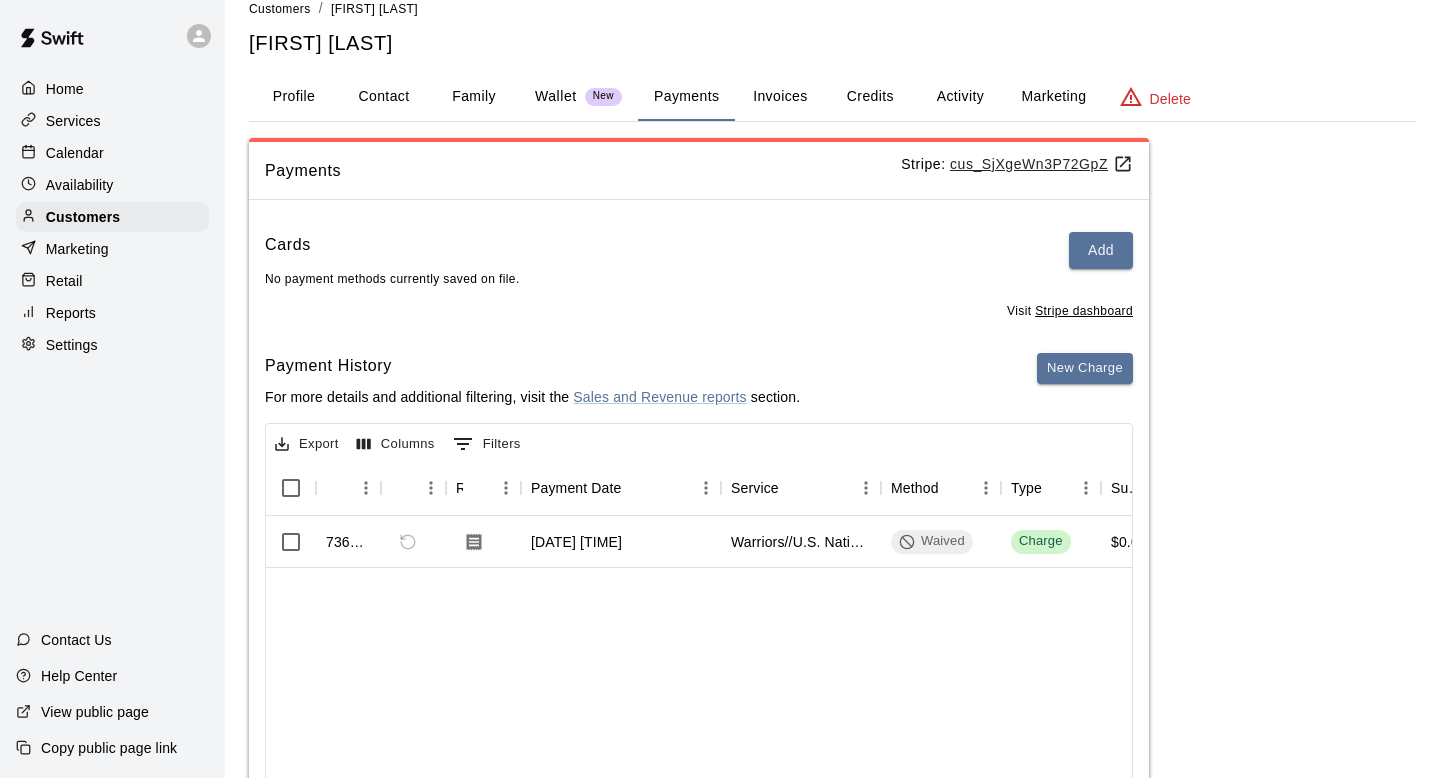 scroll, scrollTop: 28, scrollLeft: 0, axis: vertical 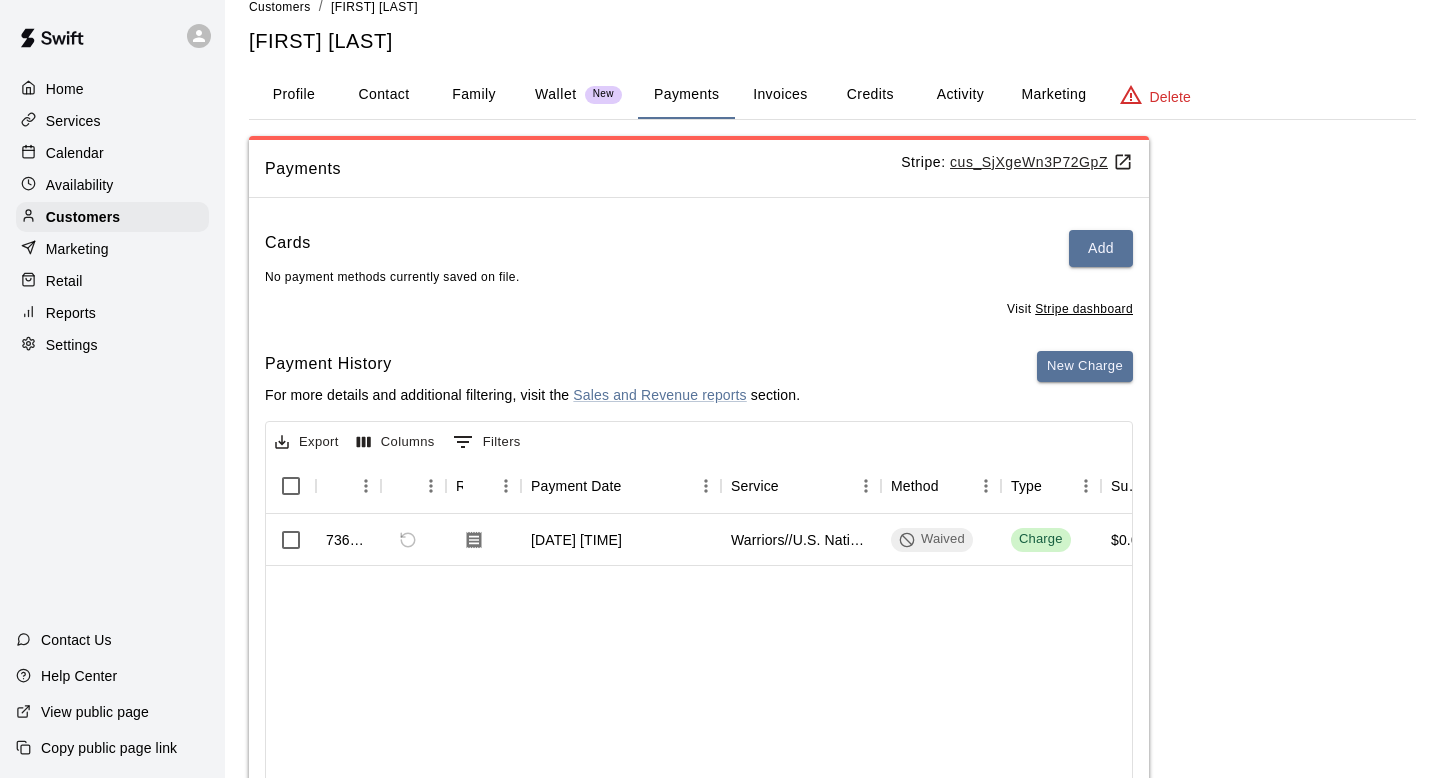 click on "Invoices" at bounding box center [780, 95] 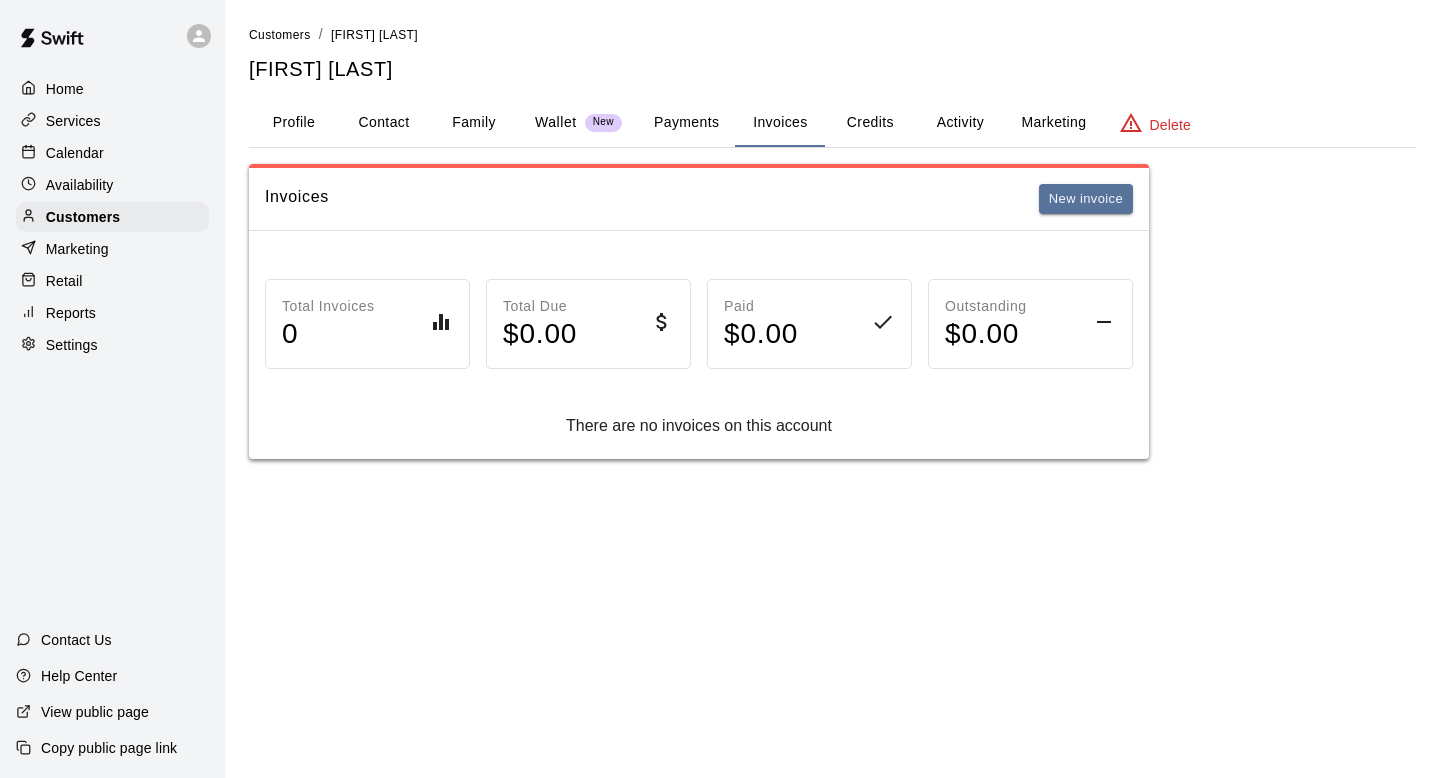 scroll, scrollTop: 0, scrollLeft: 0, axis: both 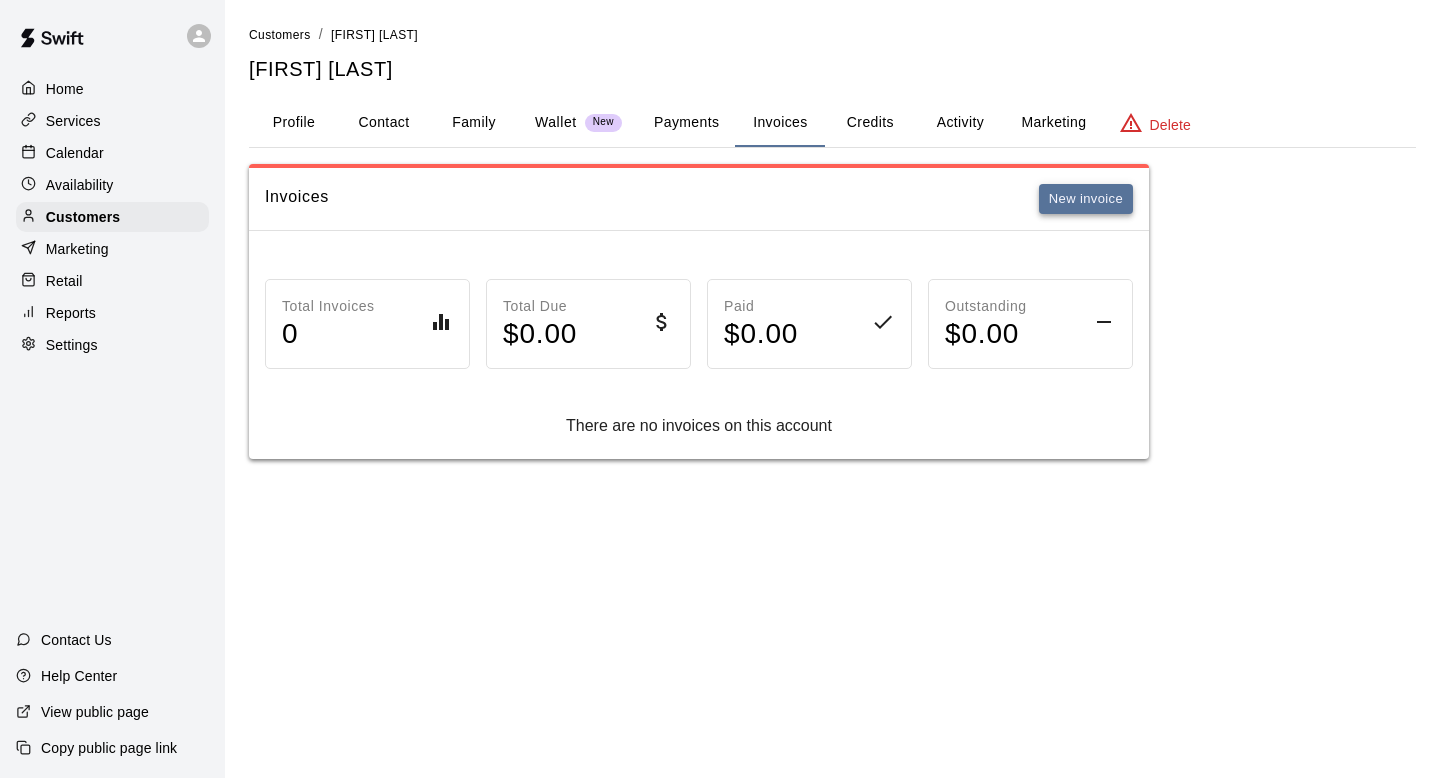 click on "New invoice" at bounding box center (1086, 199) 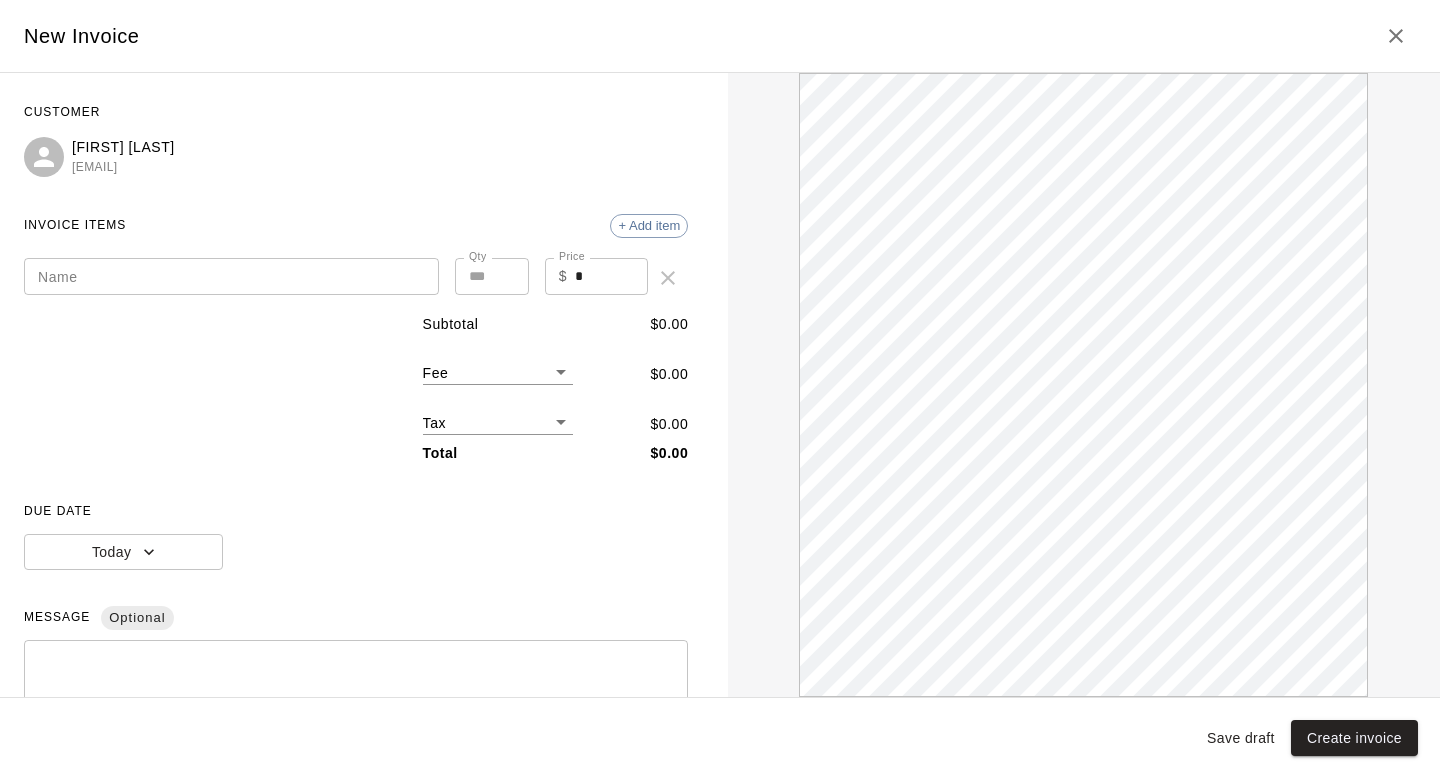 scroll, scrollTop: 0, scrollLeft: 0, axis: both 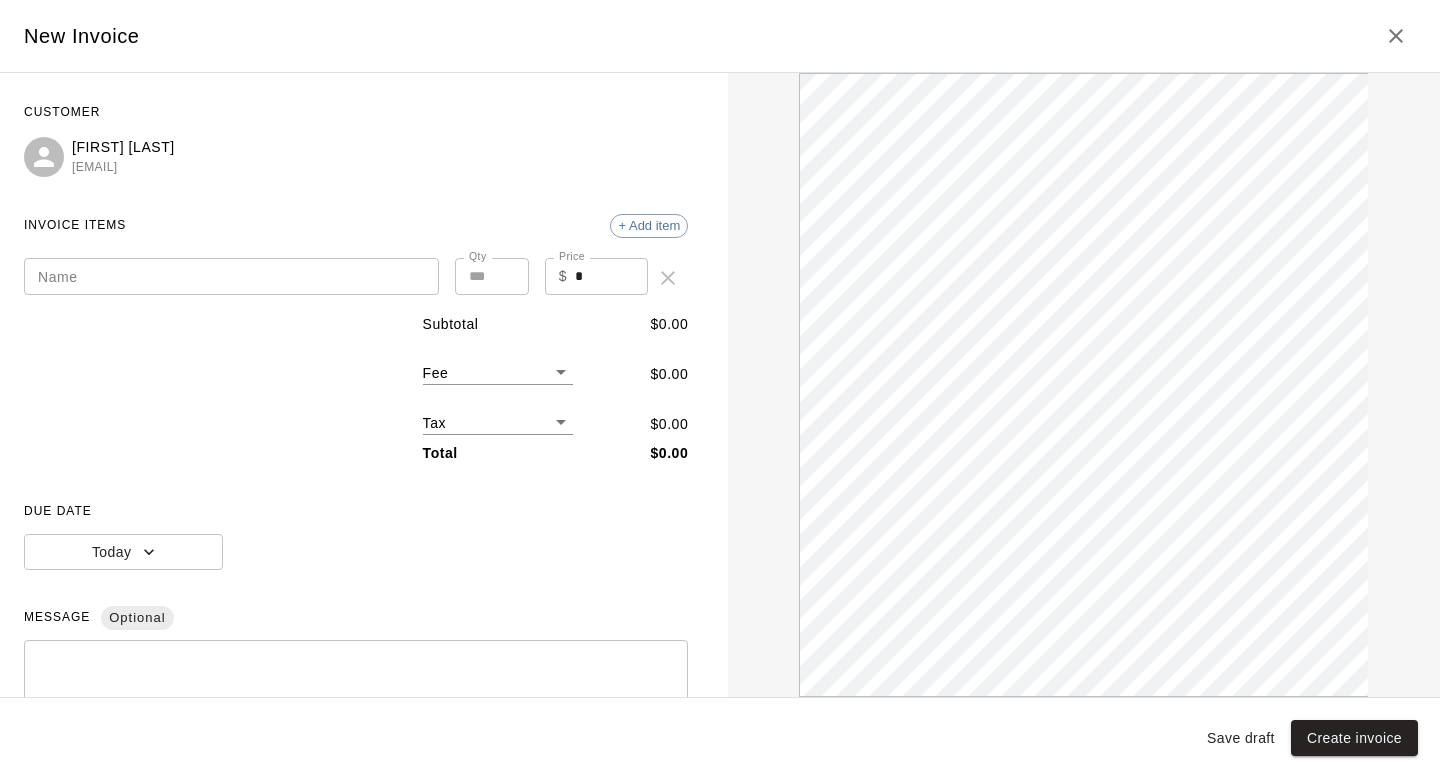 click on "Name" at bounding box center (231, 276) 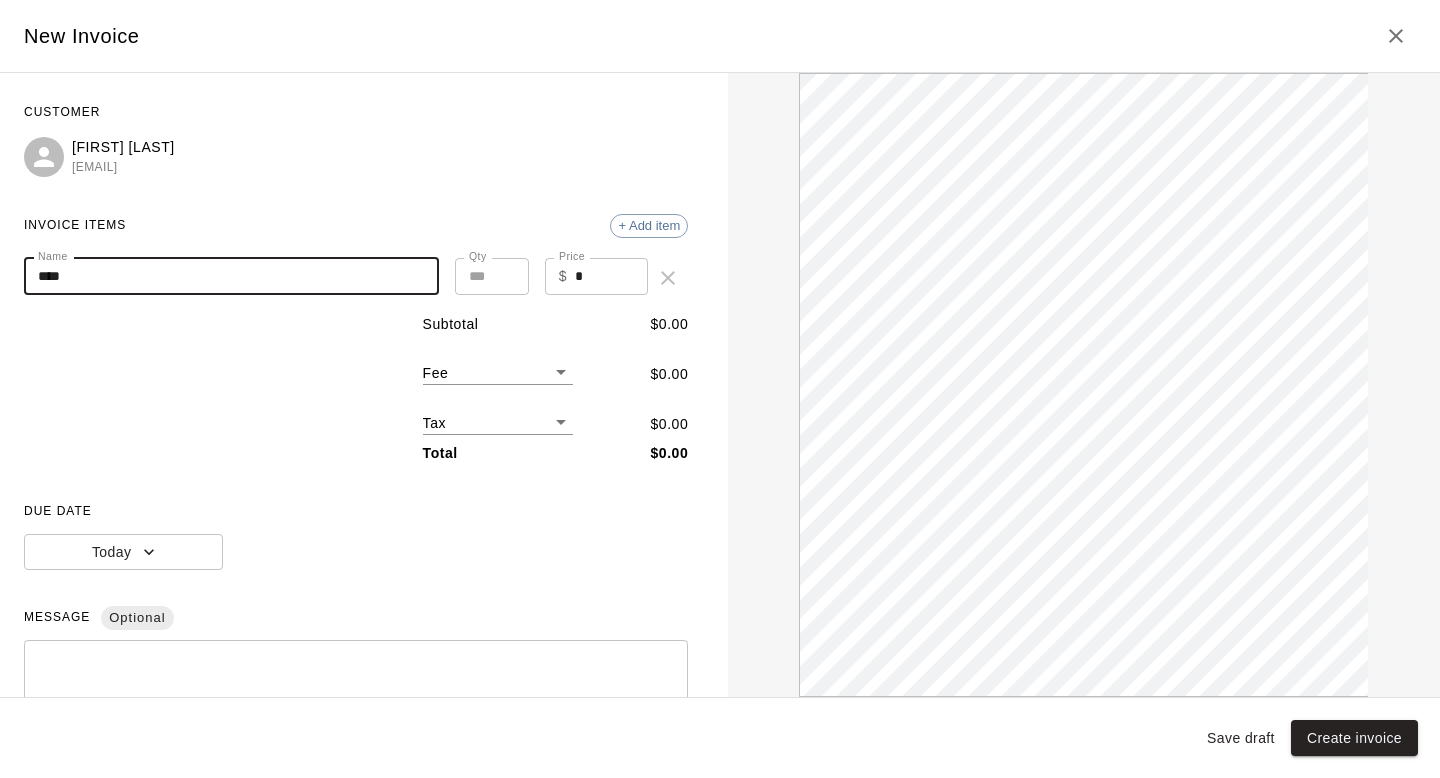 type on "****" 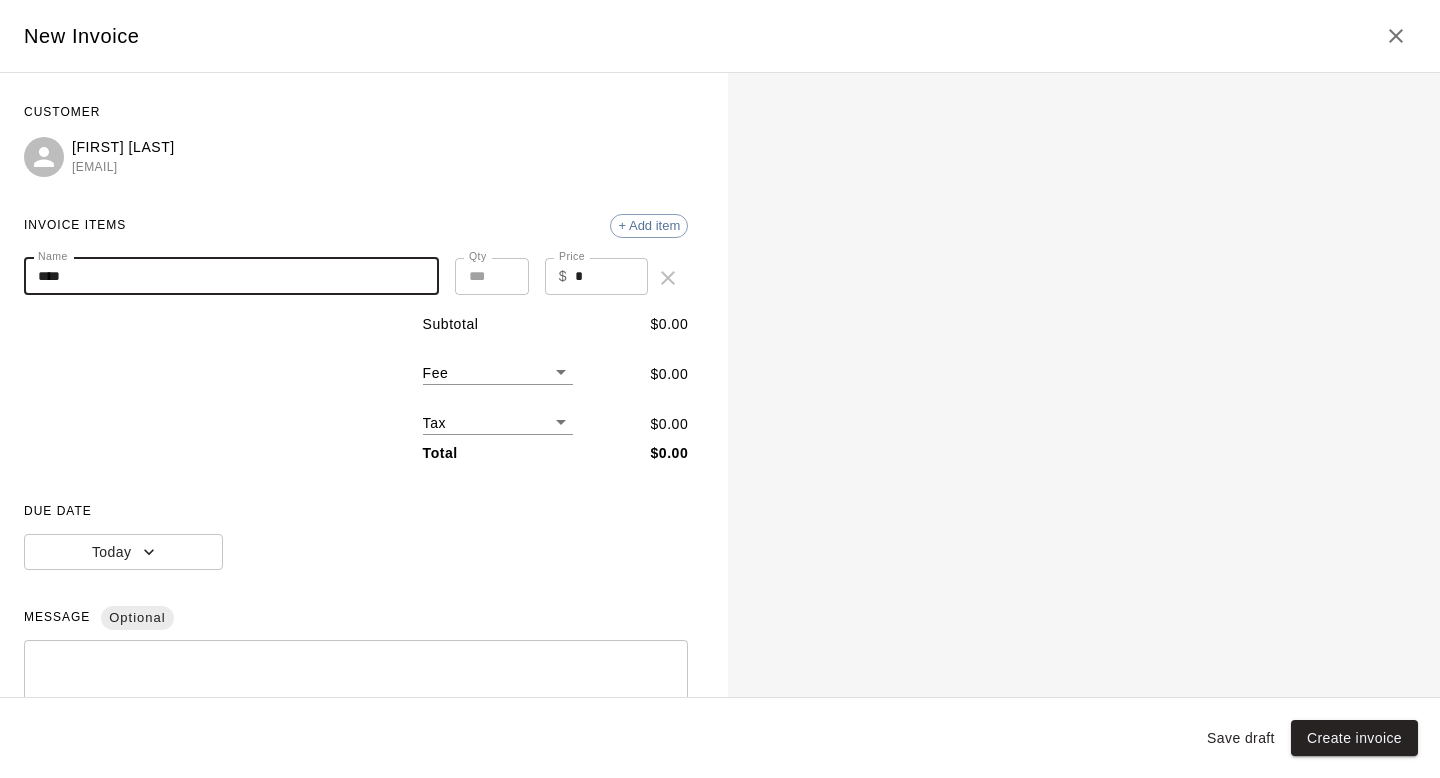 click on "Subtotal $ 0.00 Fee ​ $ 0.00 Tax ​ $ 0.00 Total $ 0.00" at bounding box center [356, 389] 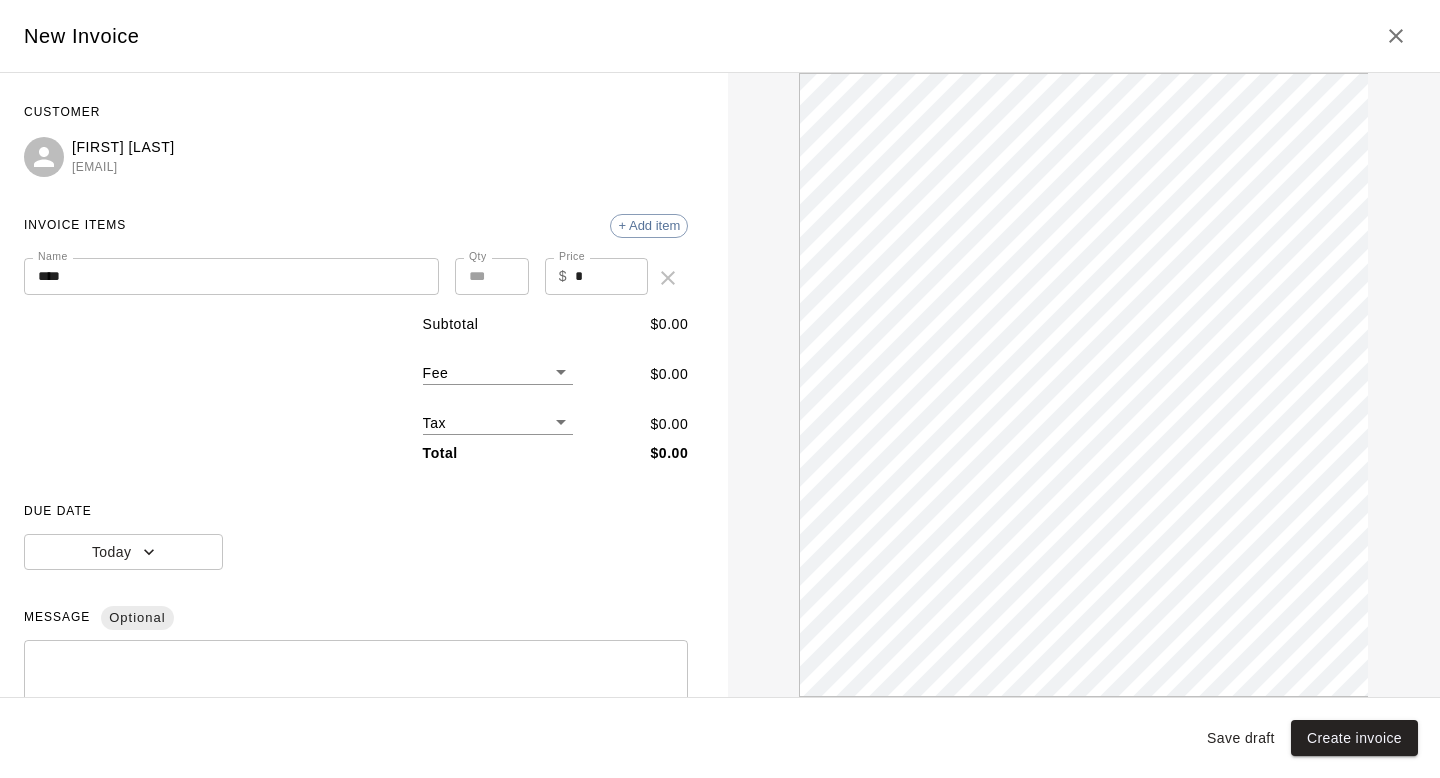 scroll, scrollTop: 0, scrollLeft: 0, axis: both 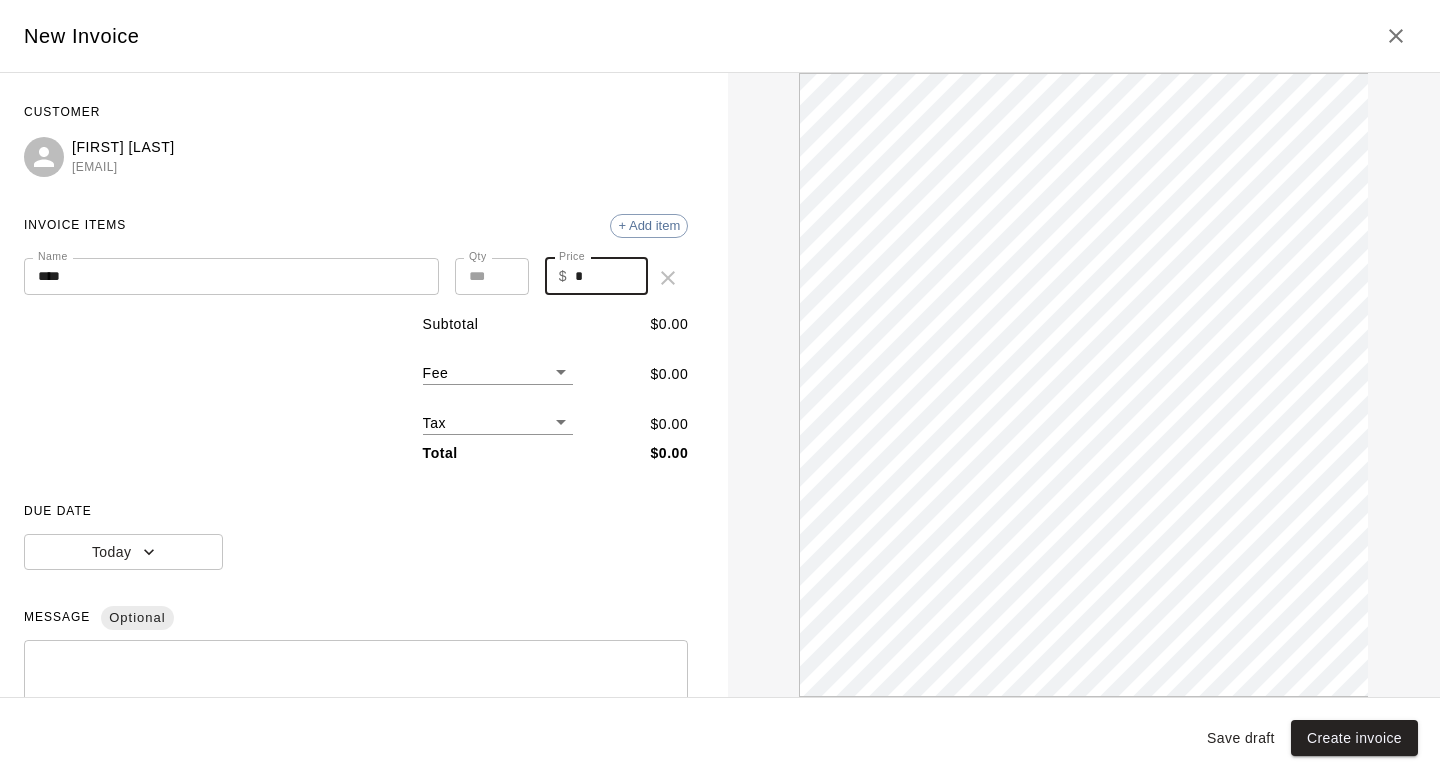 click on "*" at bounding box center [611, 276] 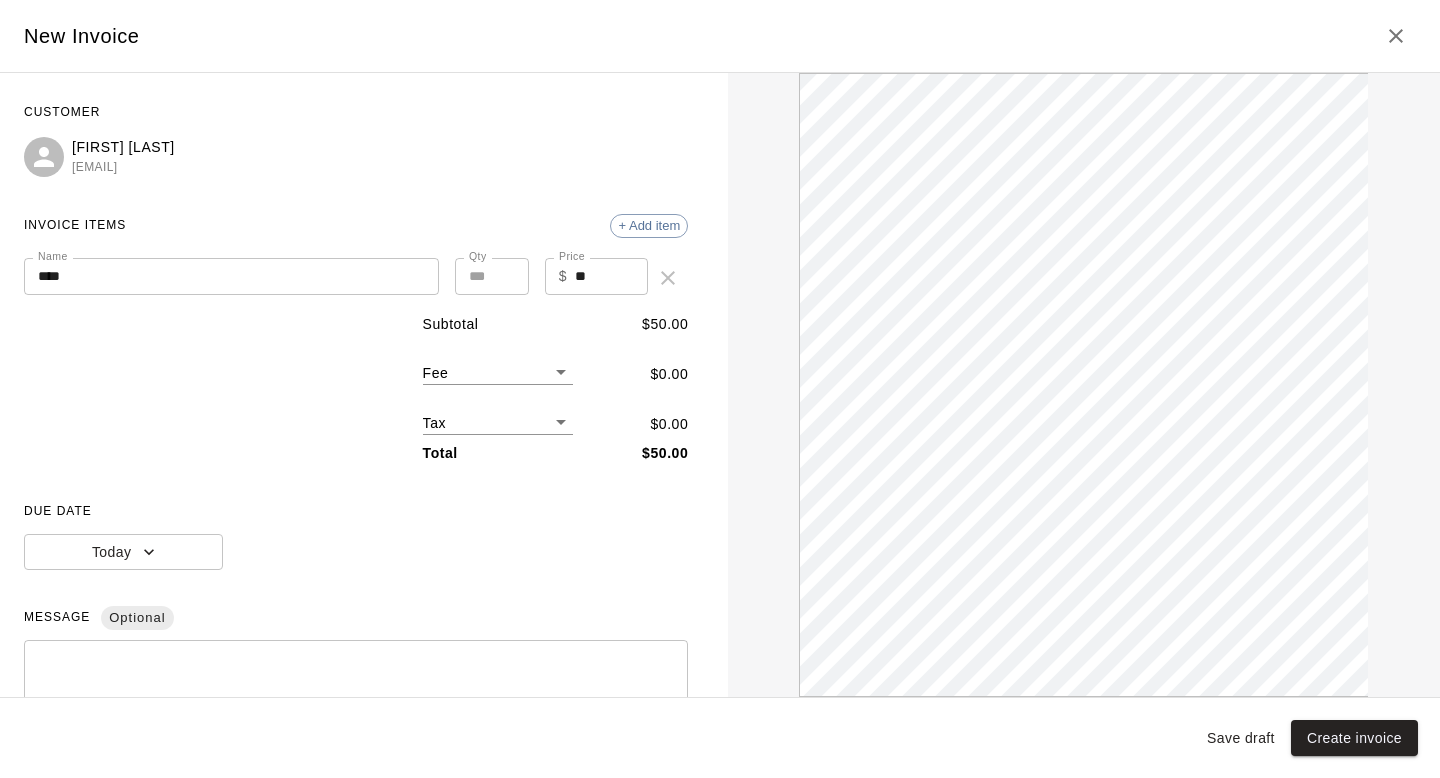 click on "Subtotal $ 50.00 Fee ​ $ 0.00 Tax ​ $ 0.00 Total $ 50.00" at bounding box center [356, 389] 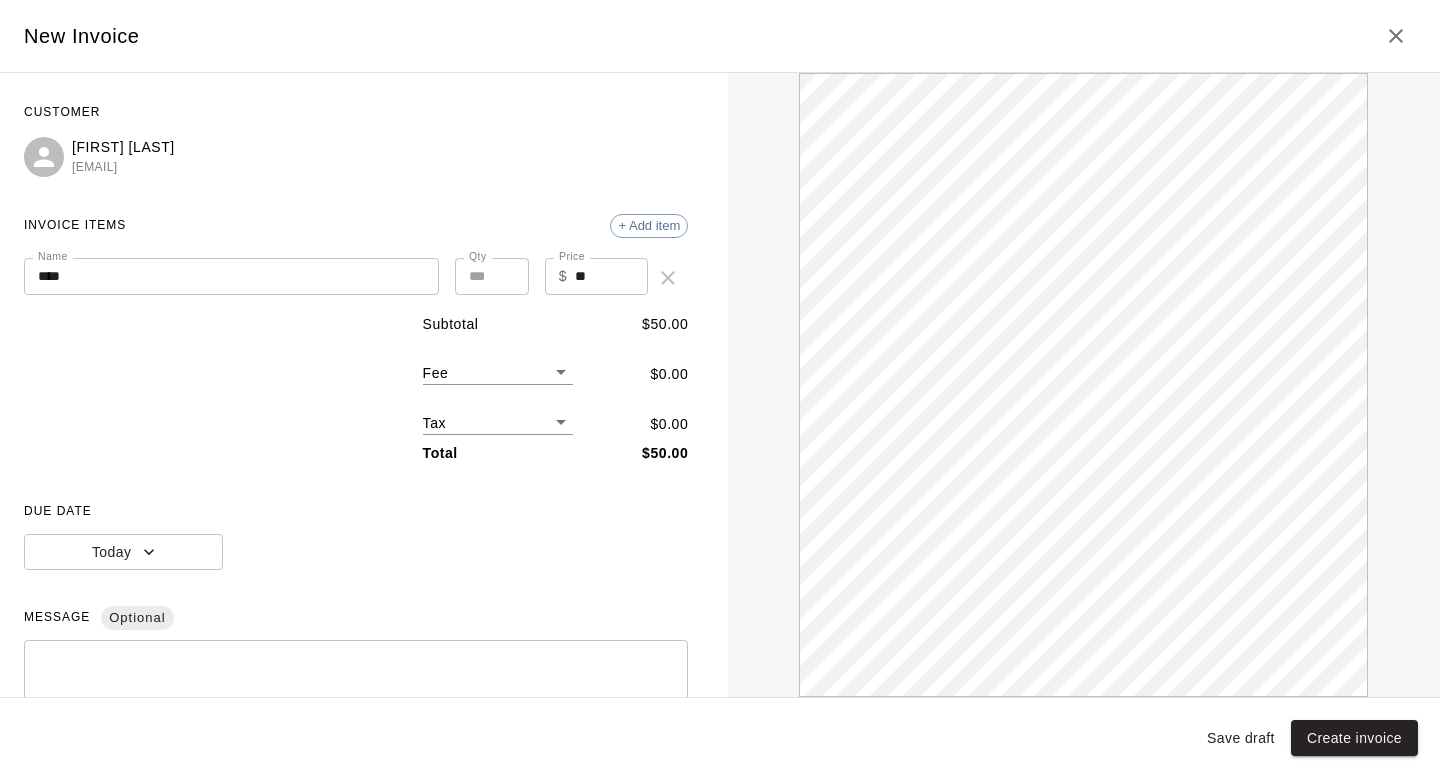 scroll, scrollTop: 0, scrollLeft: 0, axis: both 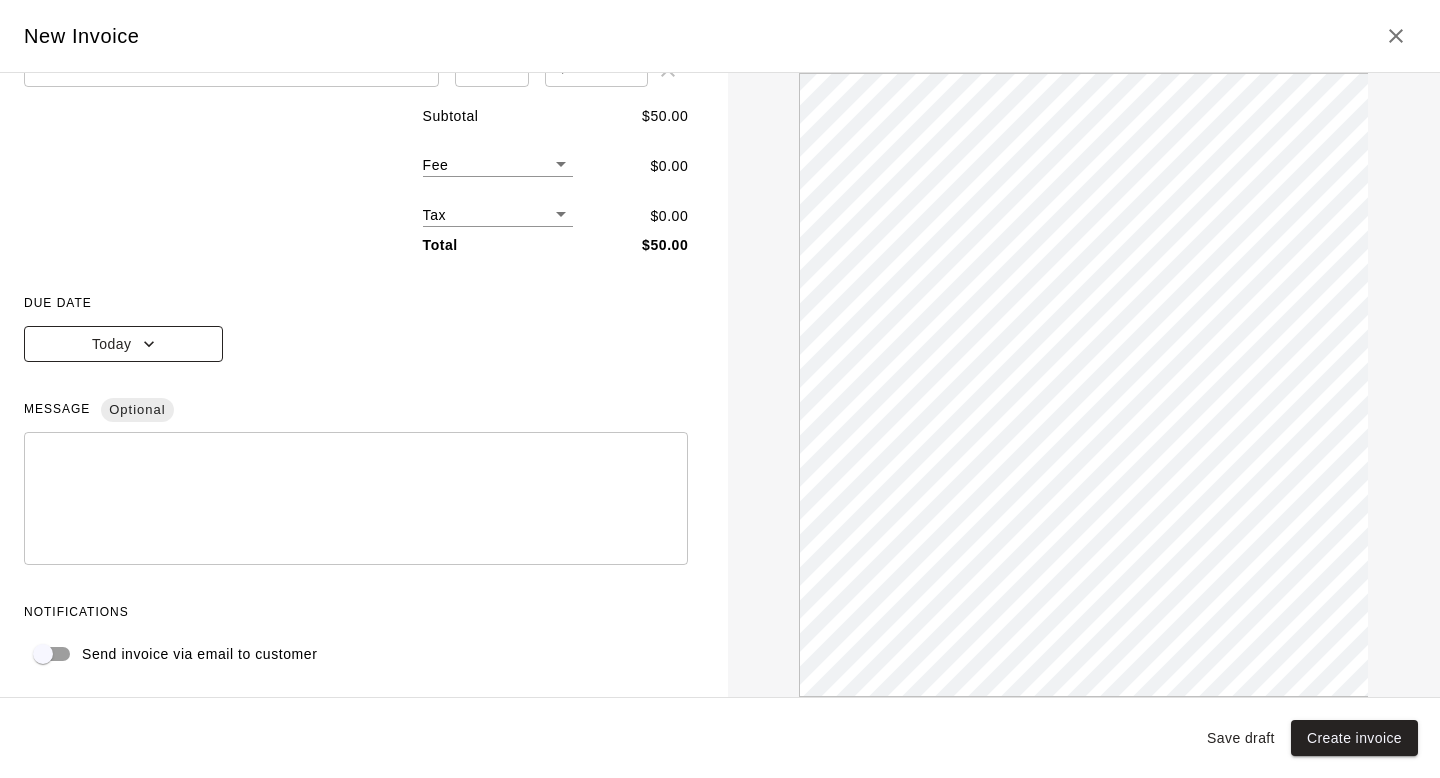 click on "Today" at bounding box center (123, 344) 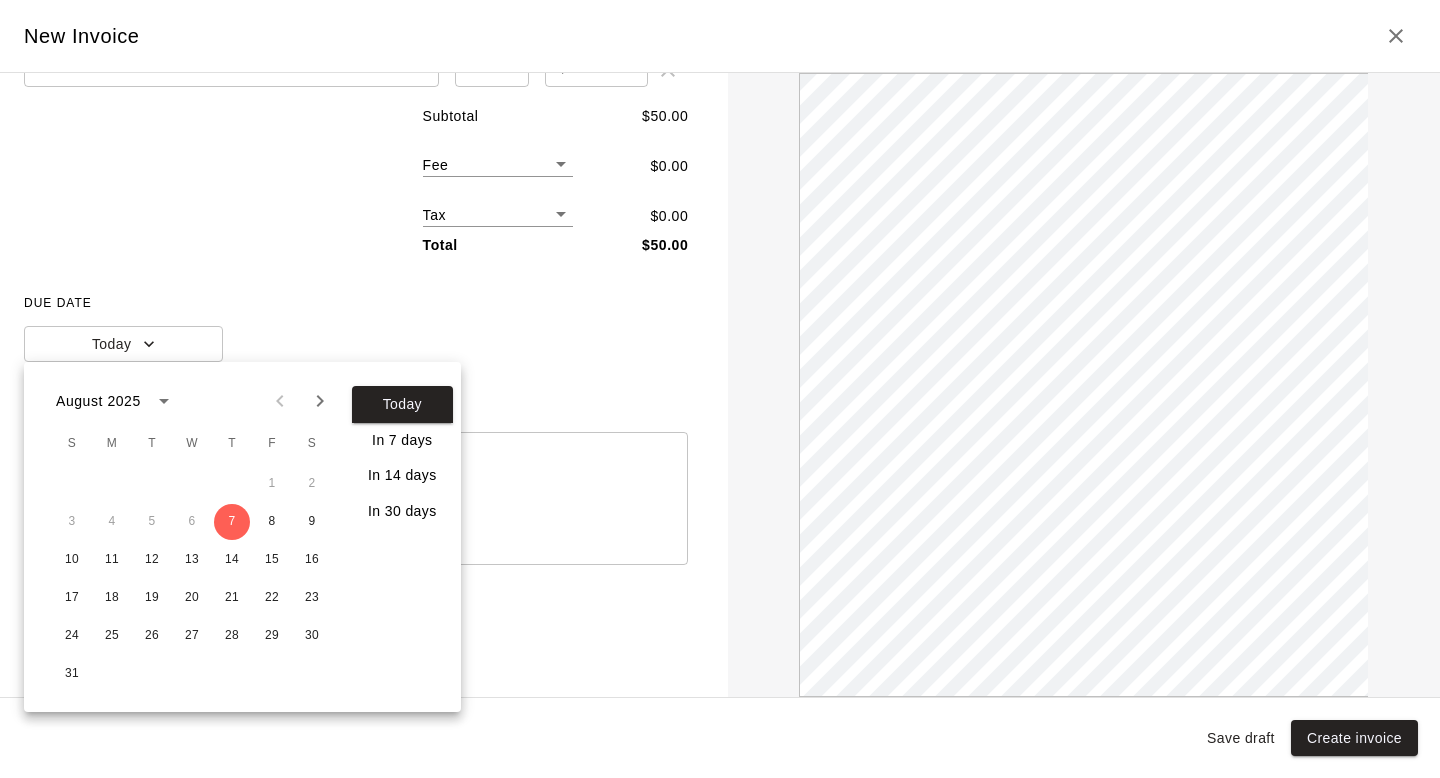 click at bounding box center (720, 389) 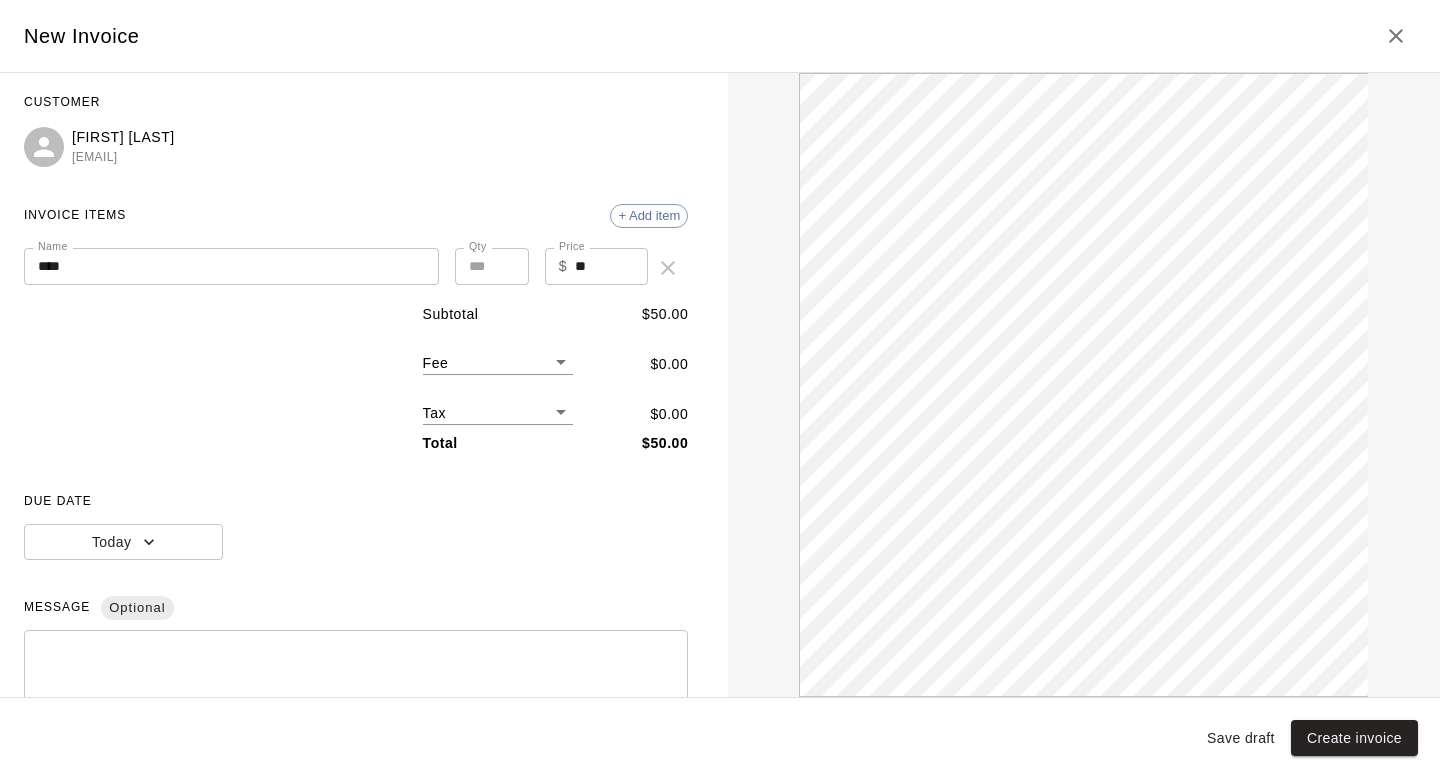 scroll, scrollTop: 0, scrollLeft: 0, axis: both 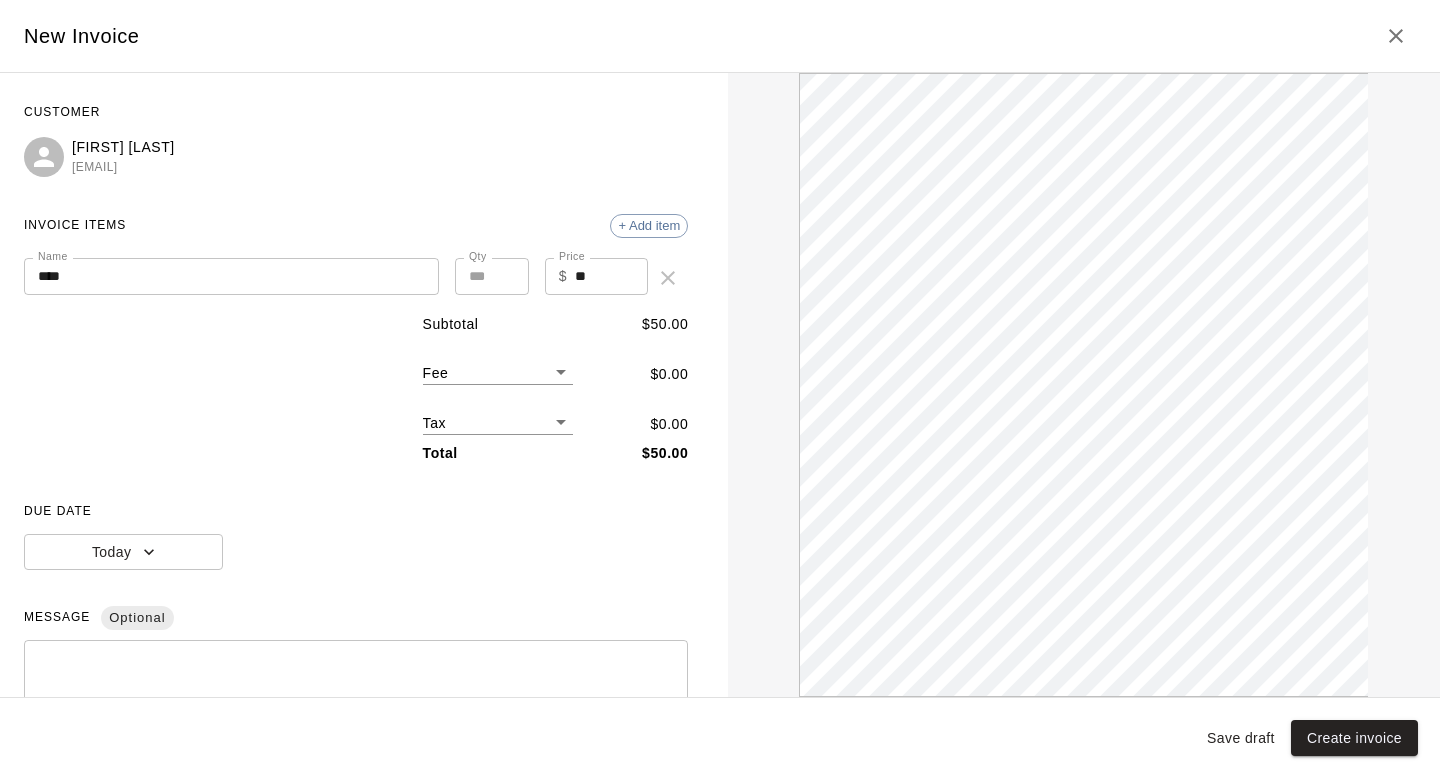 click on "**" at bounding box center (611, 276) 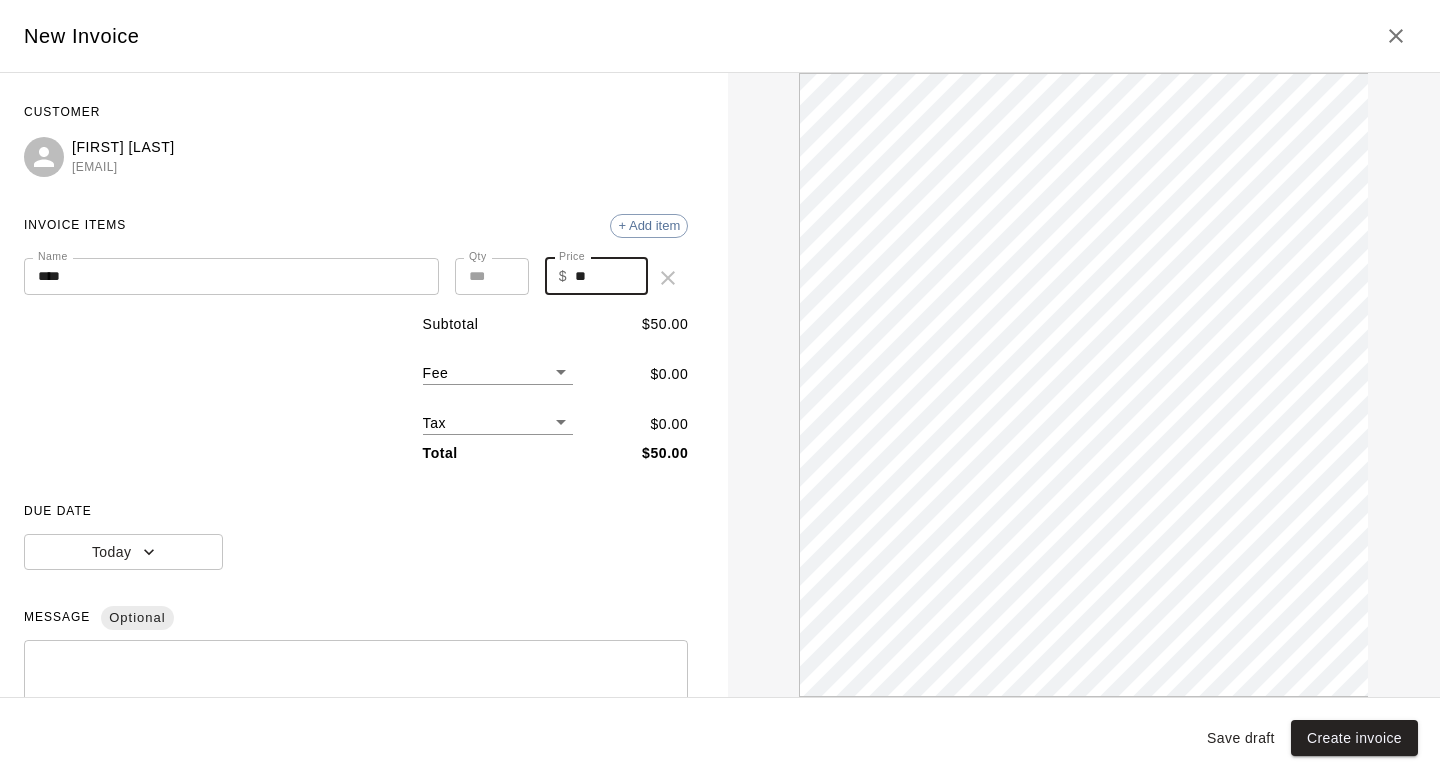 type on "*" 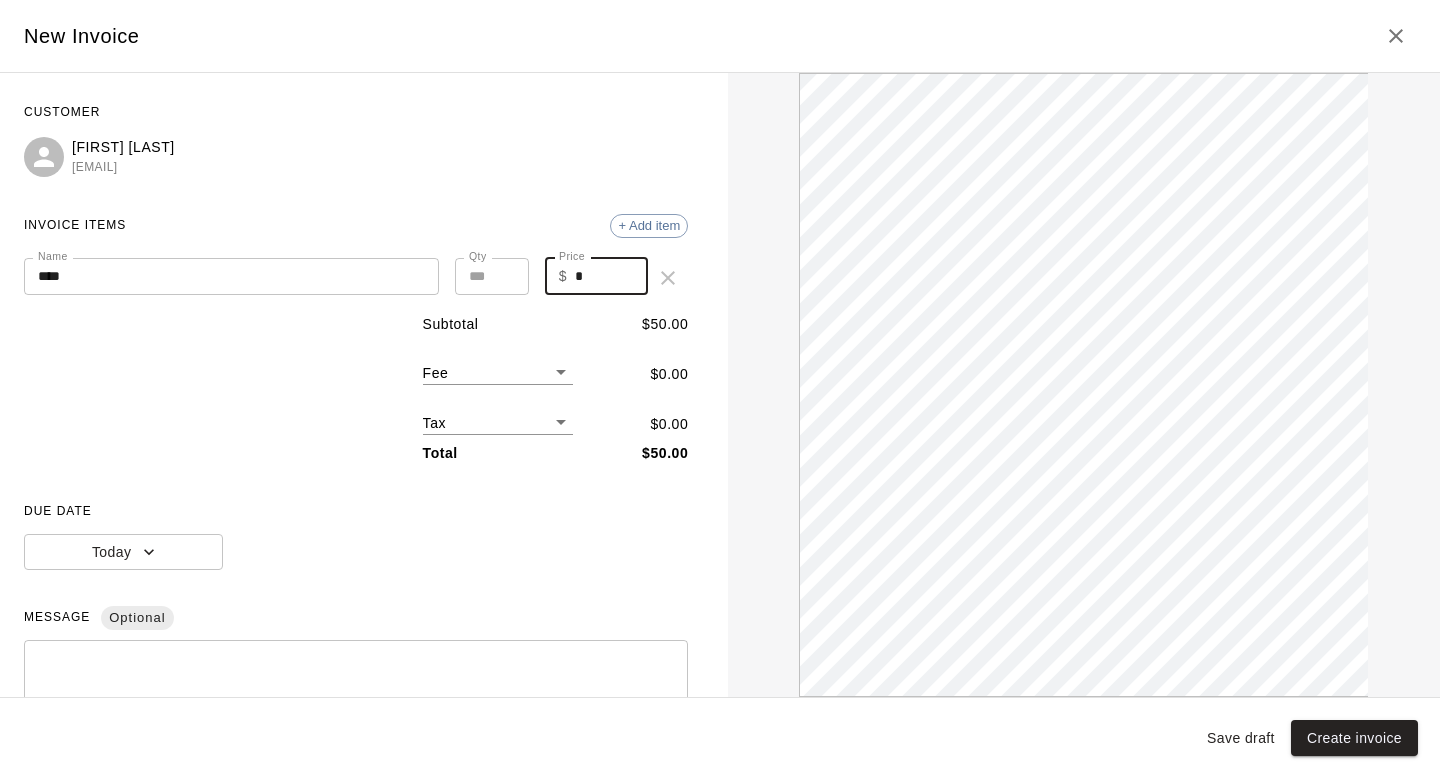 type on "*" 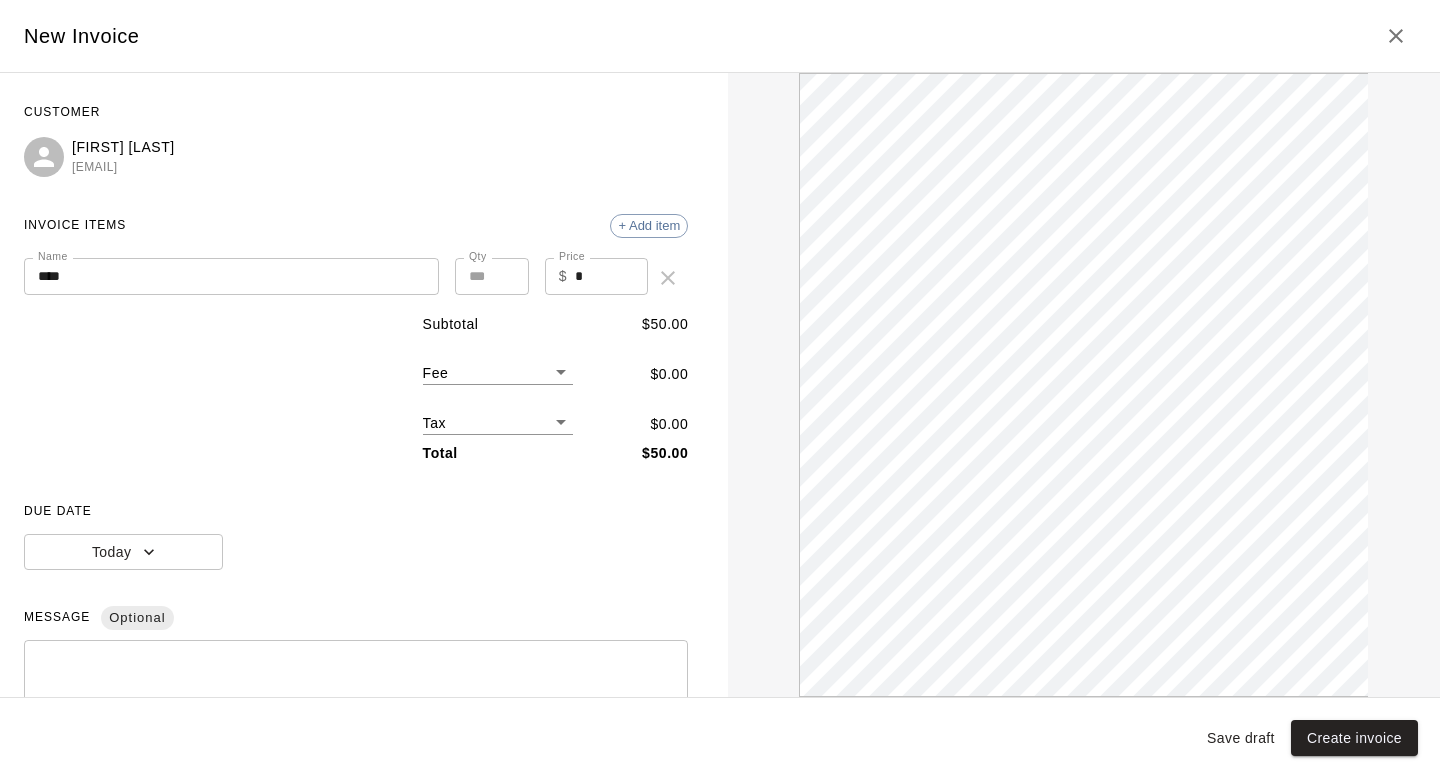 click on "[FIRST] [LAST] [EMAIL]" at bounding box center [356, 157] 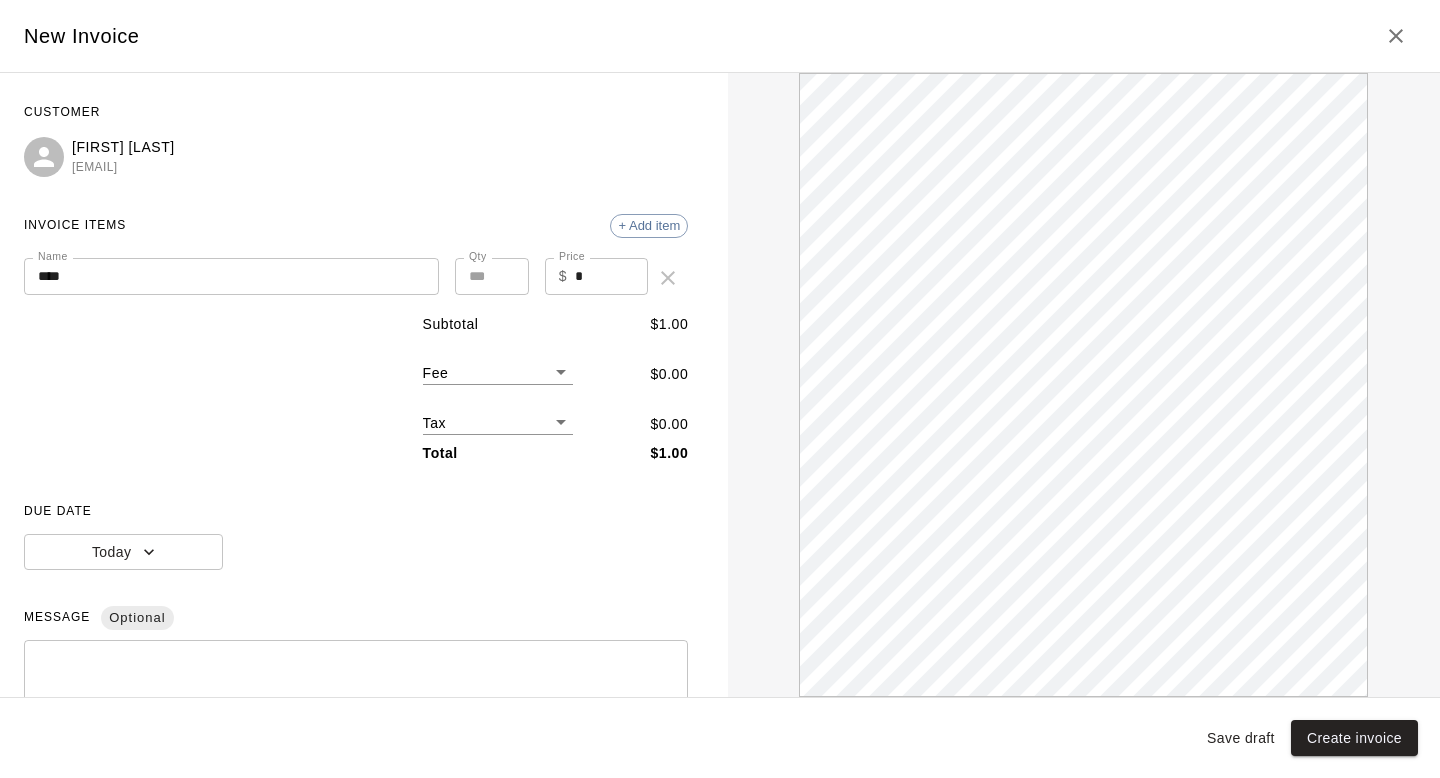 scroll, scrollTop: 0, scrollLeft: 0, axis: both 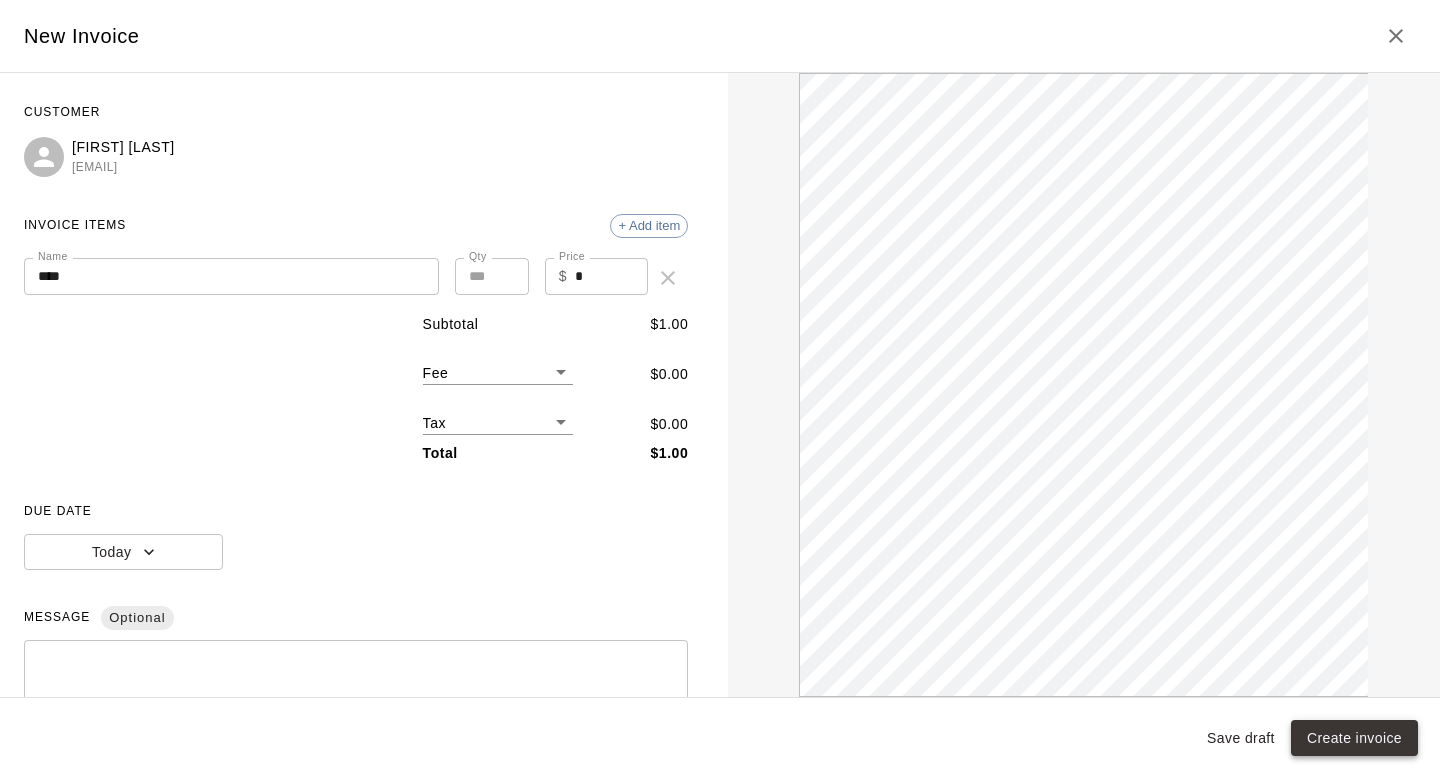 click on "Create invoice" at bounding box center (1354, 738) 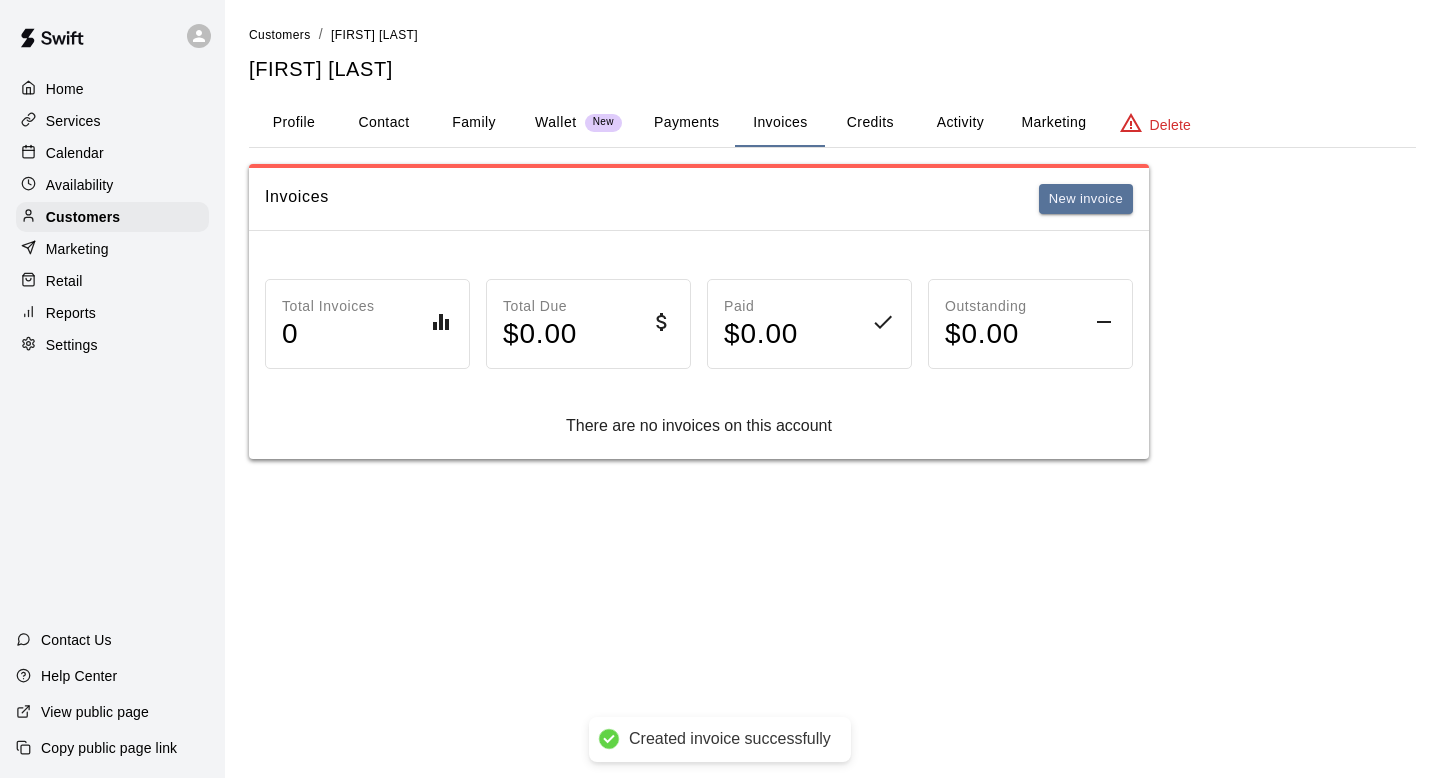 scroll, scrollTop: 0, scrollLeft: 0, axis: both 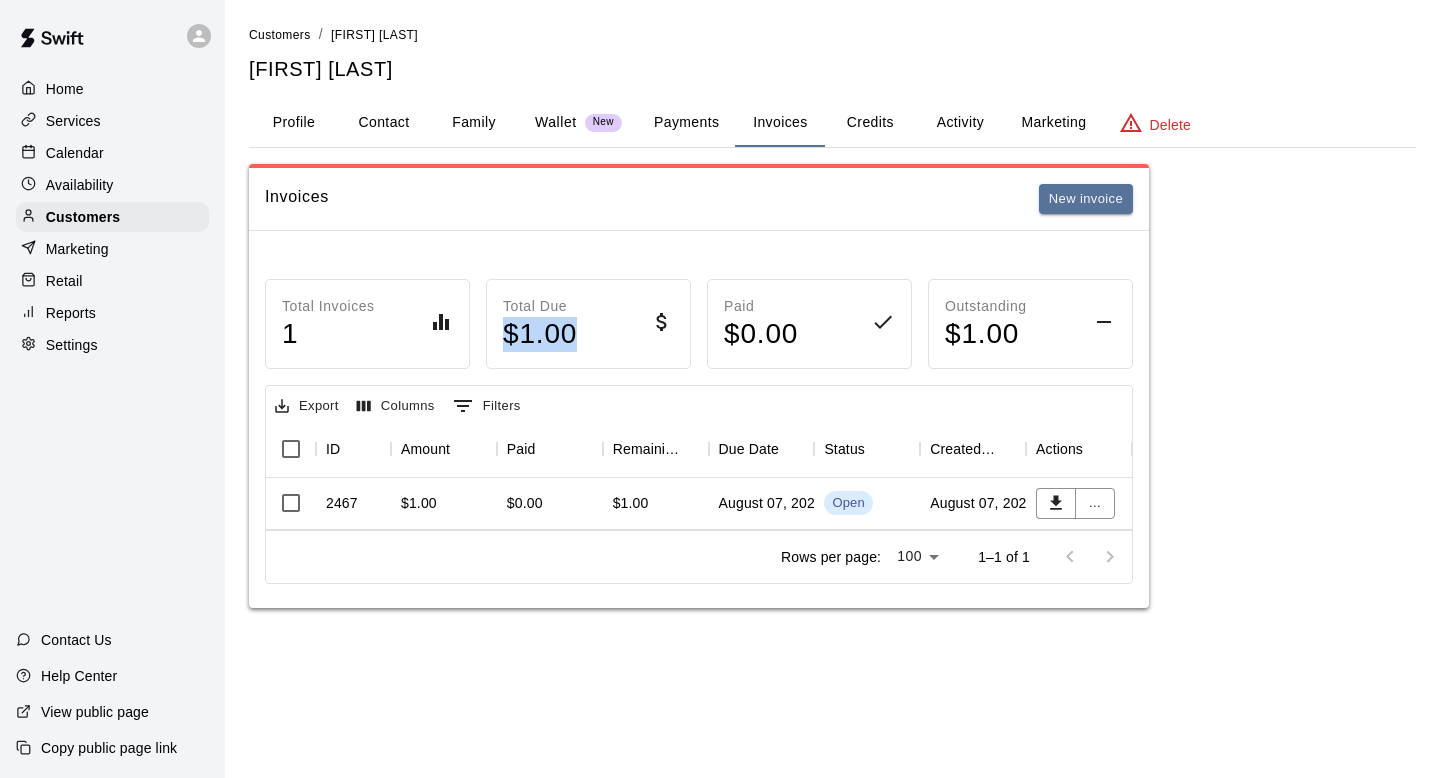 drag, startPoint x: 599, startPoint y: 335, endPoint x: 495, endPoint y: 335, distance: 104 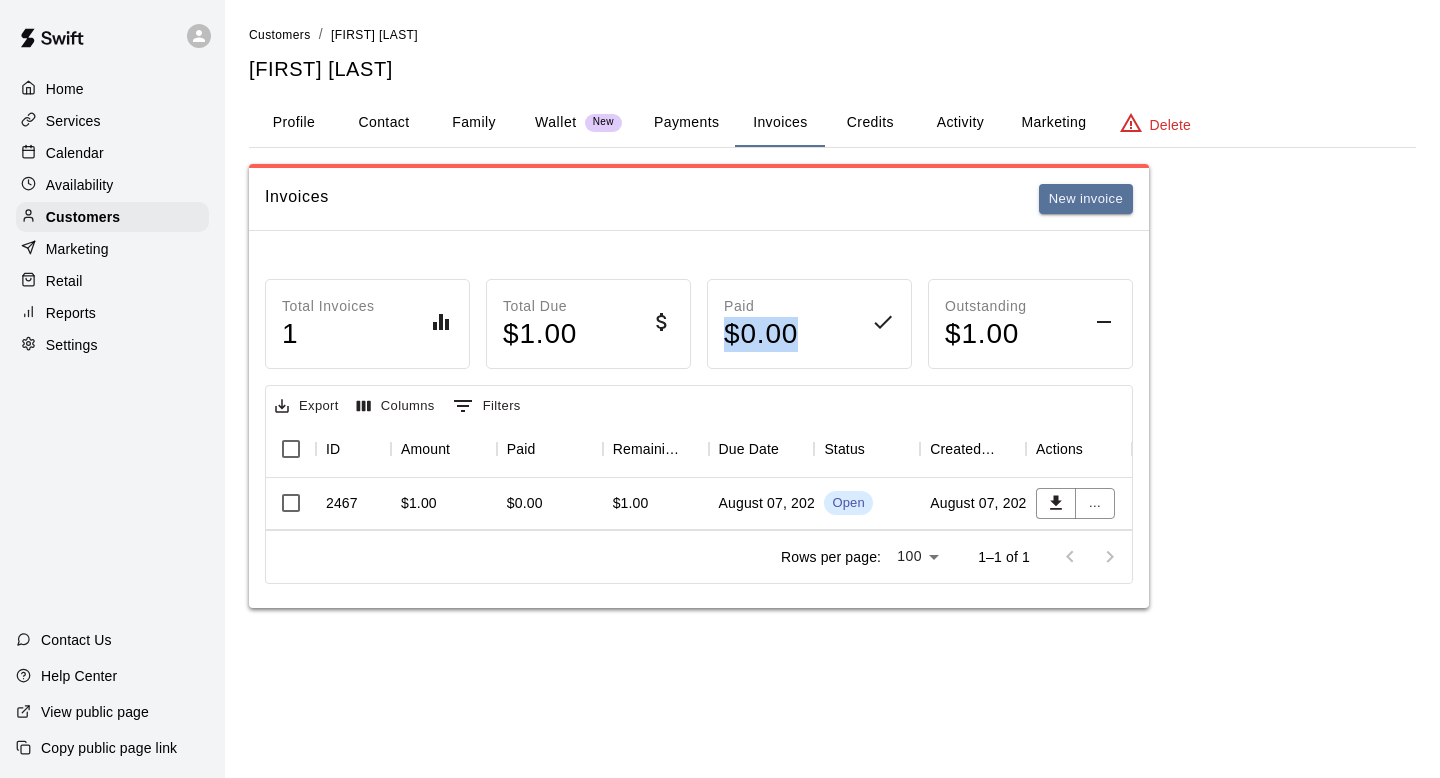 drag, startPoint x: 830, startPoint y: 329, endPoint x: 724, endPoint y: 329, distance: 106 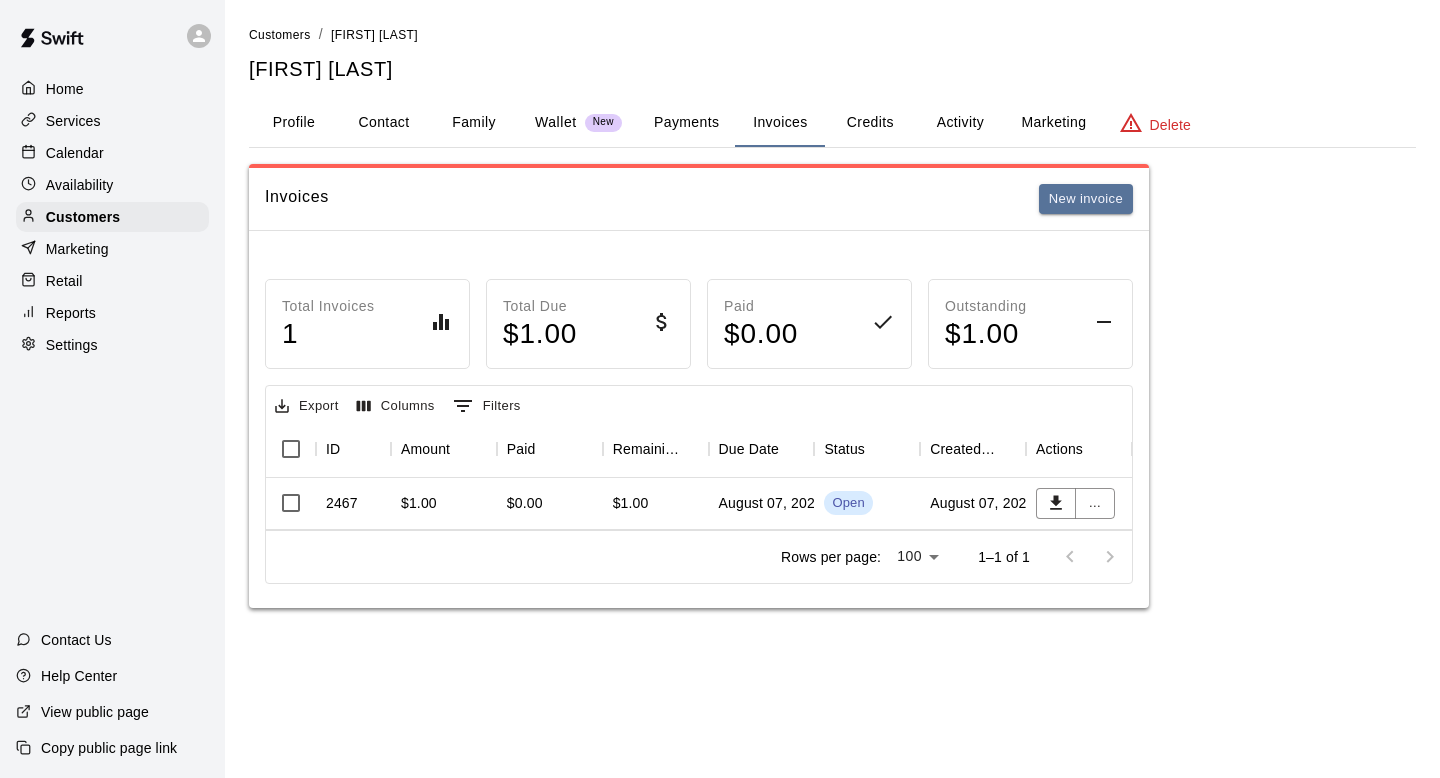 click on "Paid $ 0.00" at bounding box center (809, 324) 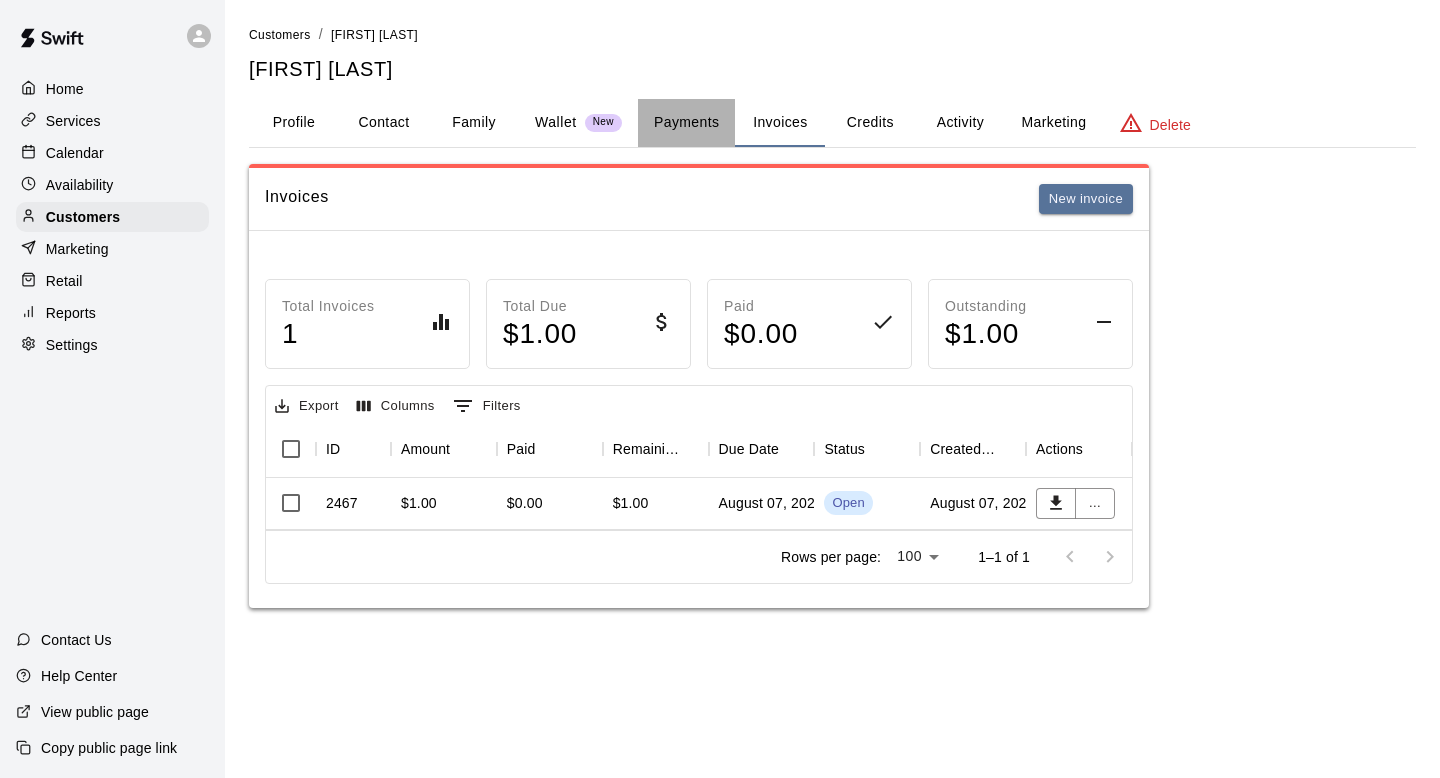 click on "Payments" at bounding box center (686, 123) 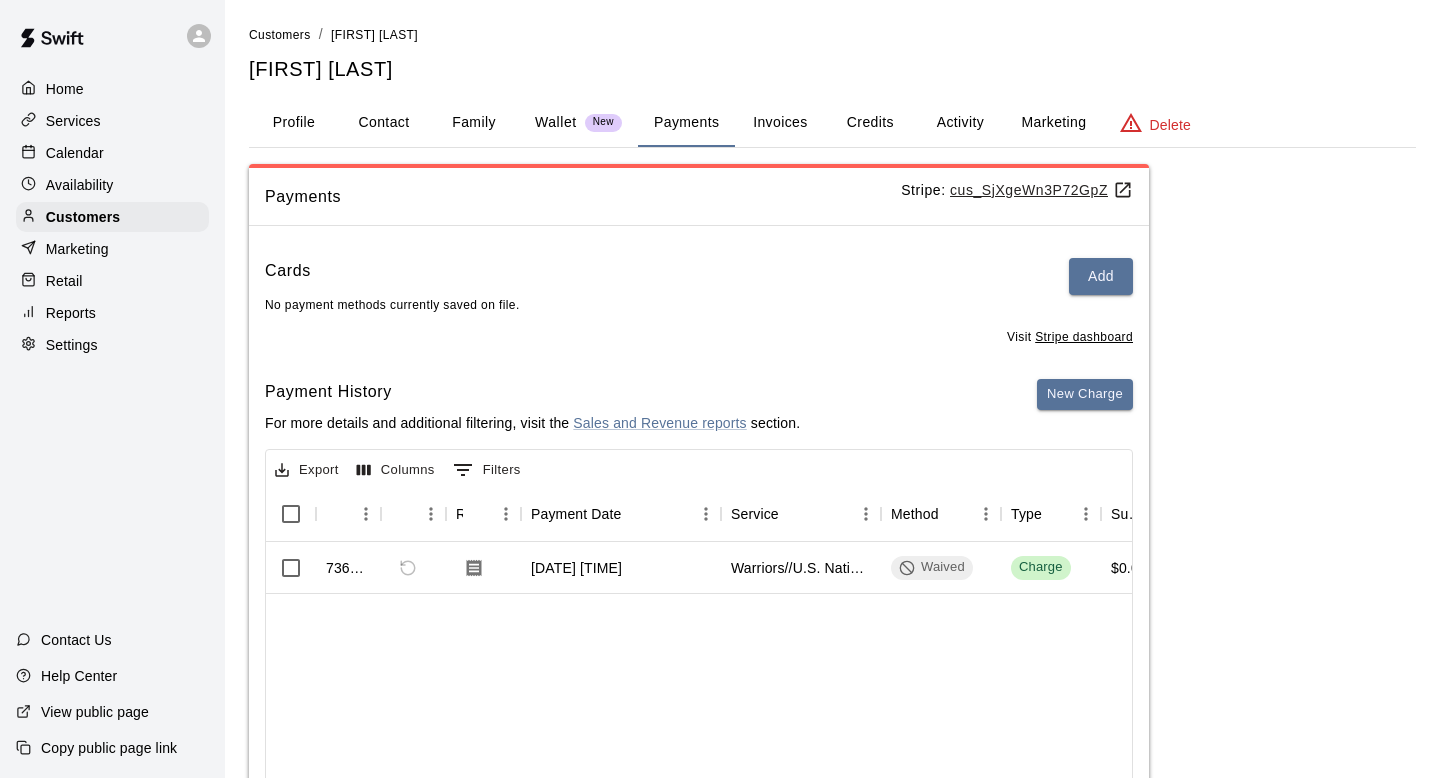 click on "New Charge" at bounding box center (1085, 414) 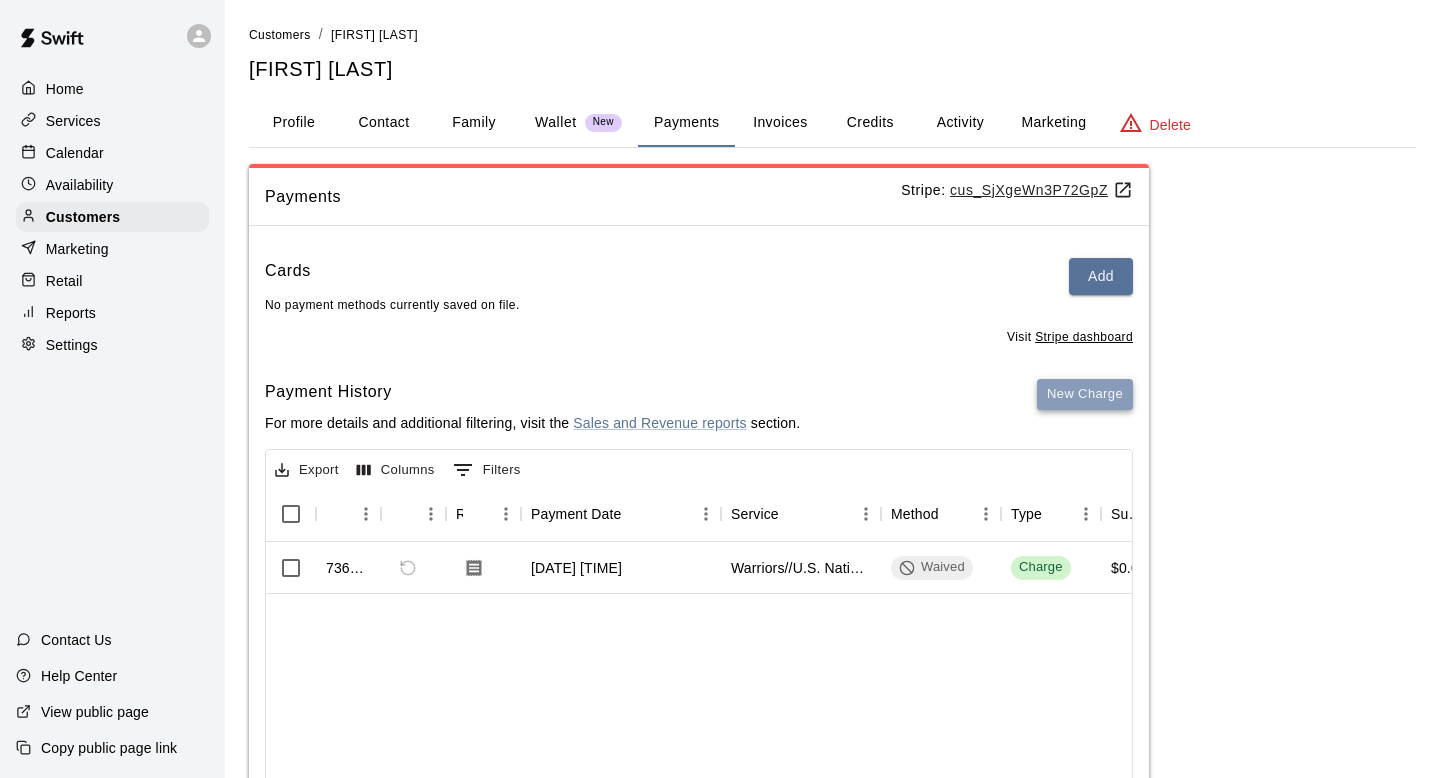 click on "New Charge" at bounding box center [1085, 394] 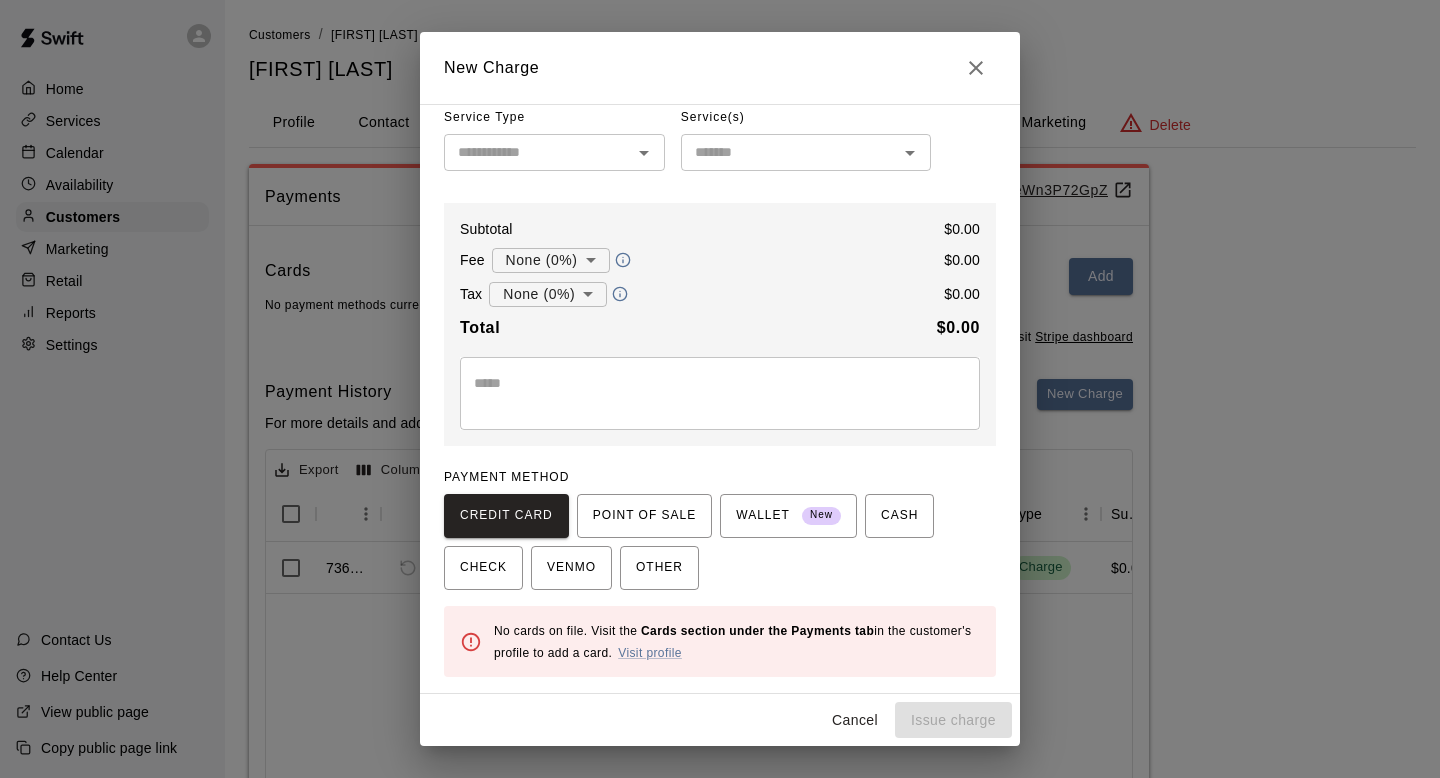 scroll, scrollTop: 0, scrollLeft: 0, axis: both 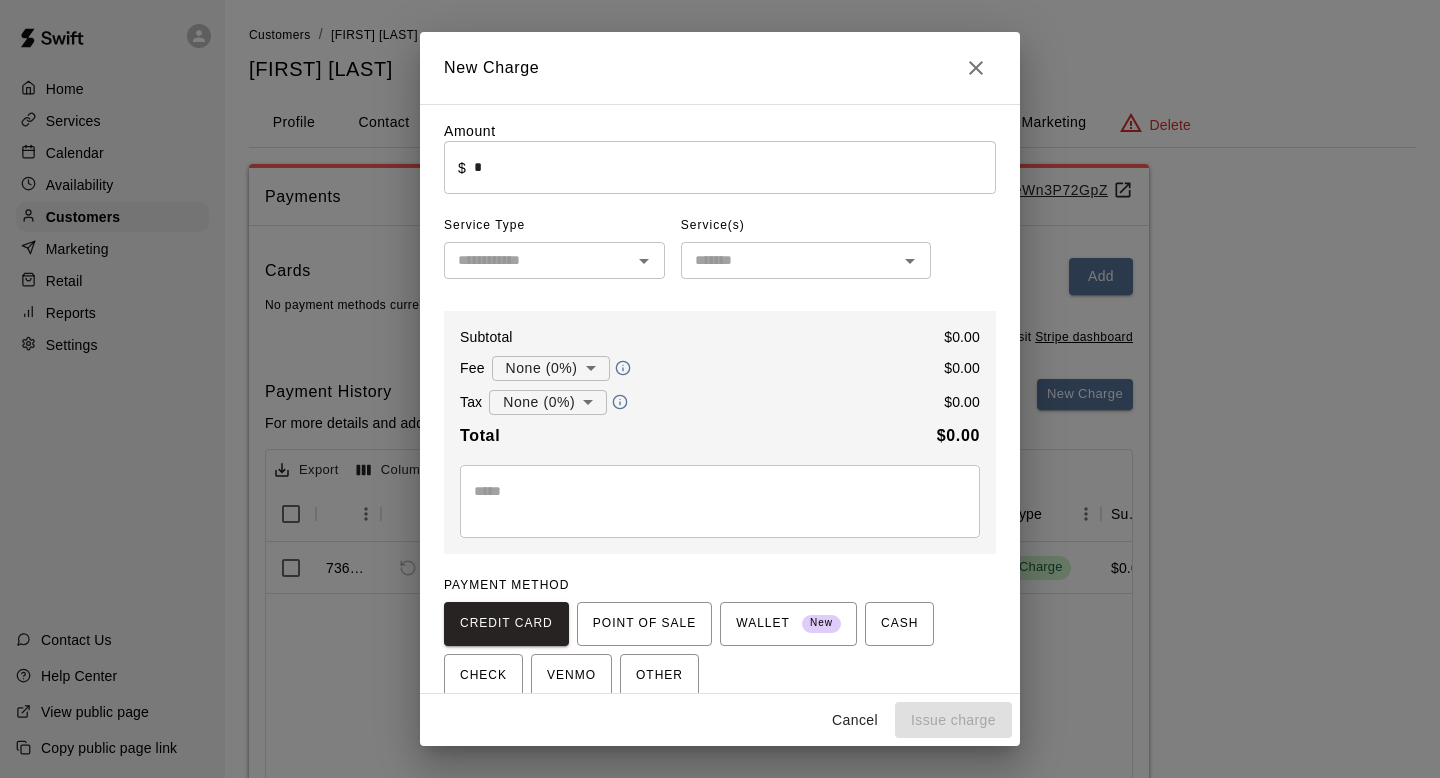click at bounding box center (538, 260) 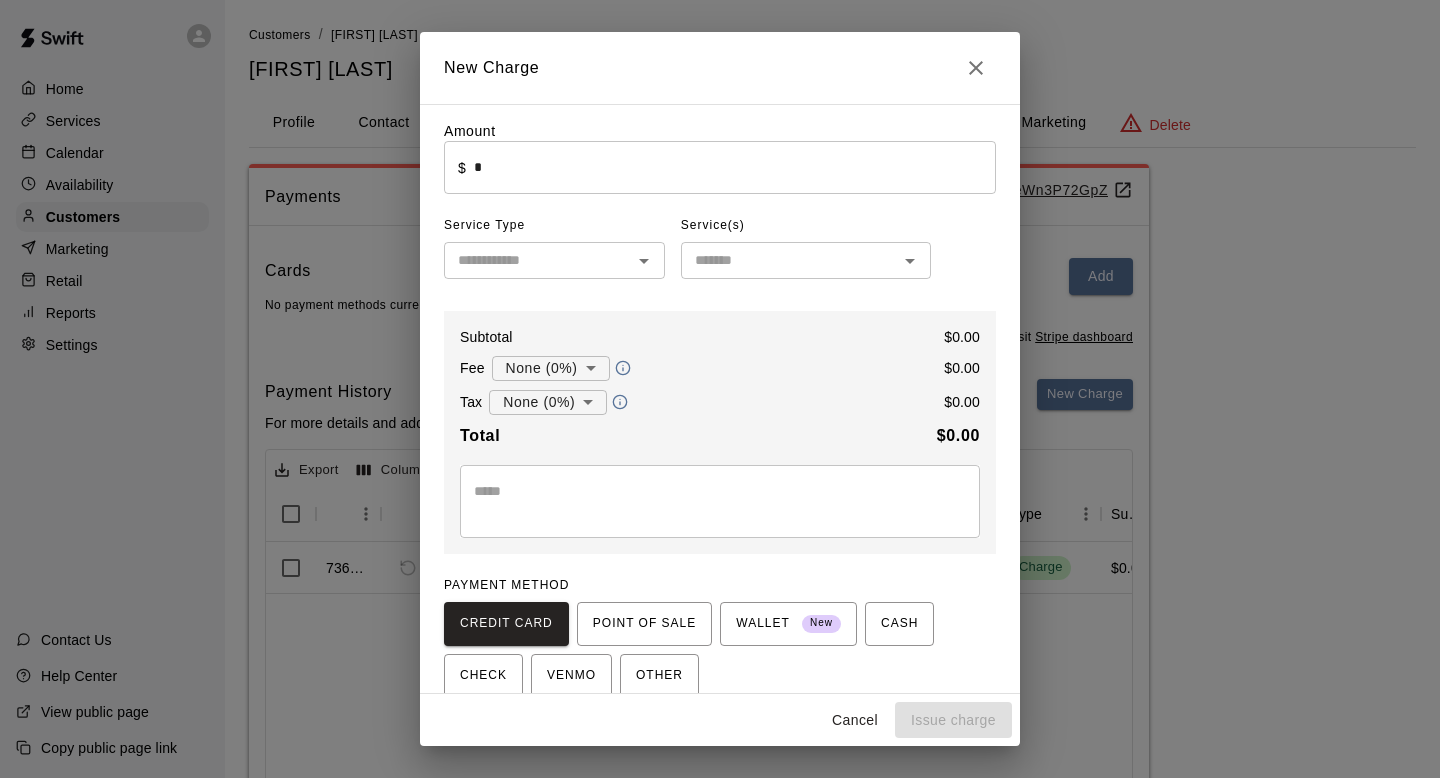 click on "New Charge" at bounding box center [720, 68] 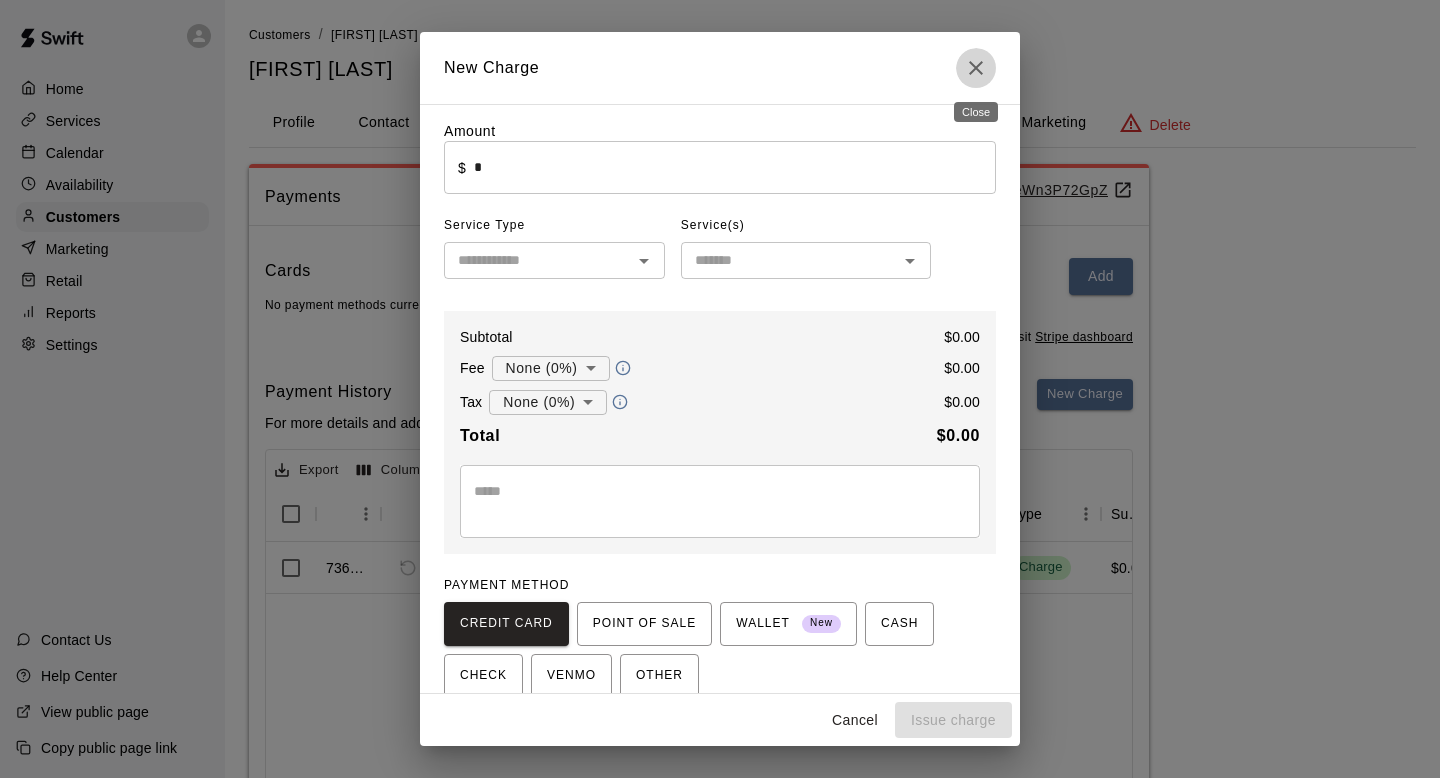 click 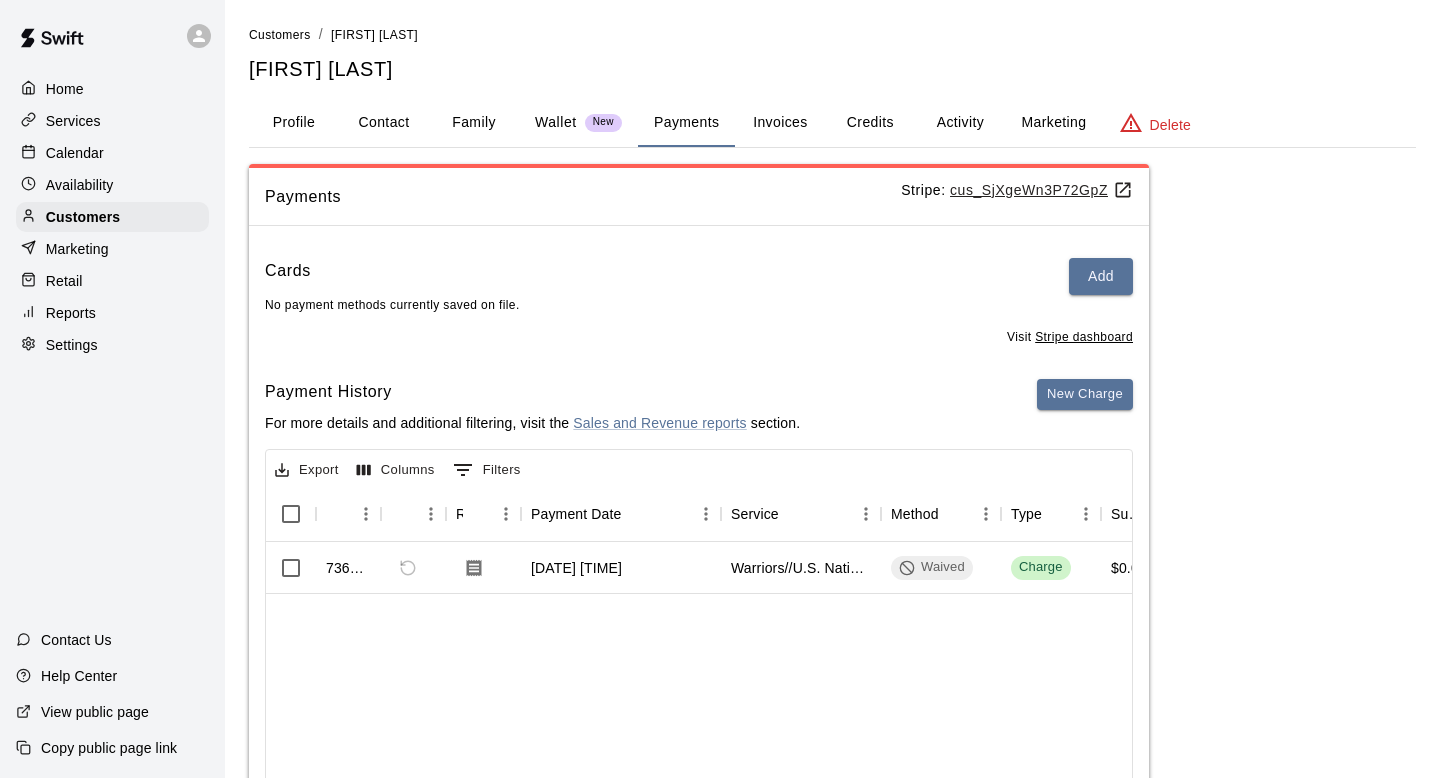 click on "Customers / [FIRST] [LAST] [FIRST] [LAST] Profile Contact Family Wallet New Payments Invoices Credits Activity Marketing Delete Payments Stripe:   cus_SjXgeWn3P72GpZ Cards Add No payment methods currently saved on file. Visit   Stripe dashboard   Payment History For more details and additional filtering,   visit the   Sales and Revenue reports   section. New Charge Export Columns 0 Filters Id Refund Receipt Payment Date Service Method Type Subtotal Tax Custom Fee Total 736107 Aug 4, 2025, 12:07 PM Warriors//U.S. Nationals Team Member Waived Charge $0.00 $0.00 $0.00 Rows per page: 100 *** 1–1 of 1" at bounding box center (832, 463) 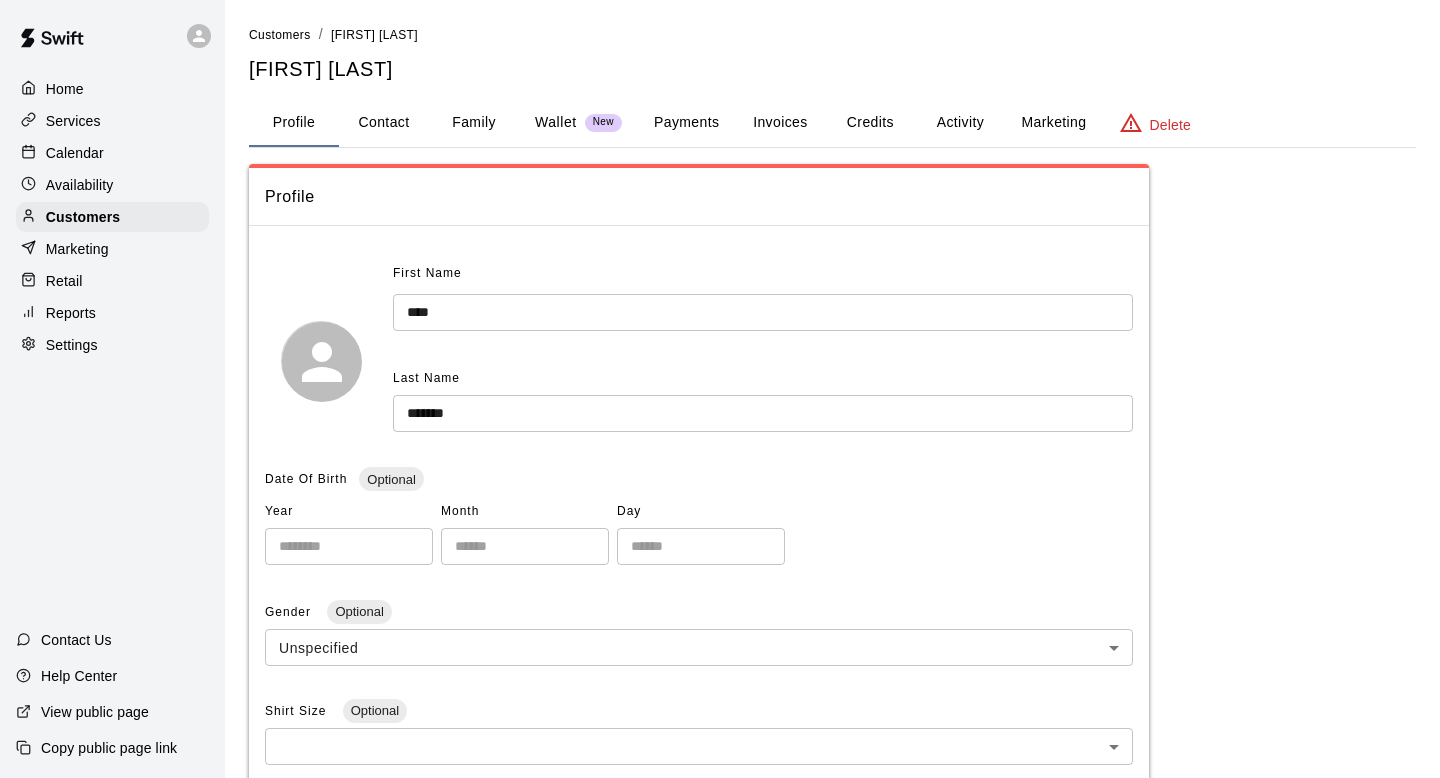 click on "First Name **** ​ Last Name ******* ​" at bounding box center [699, 361] 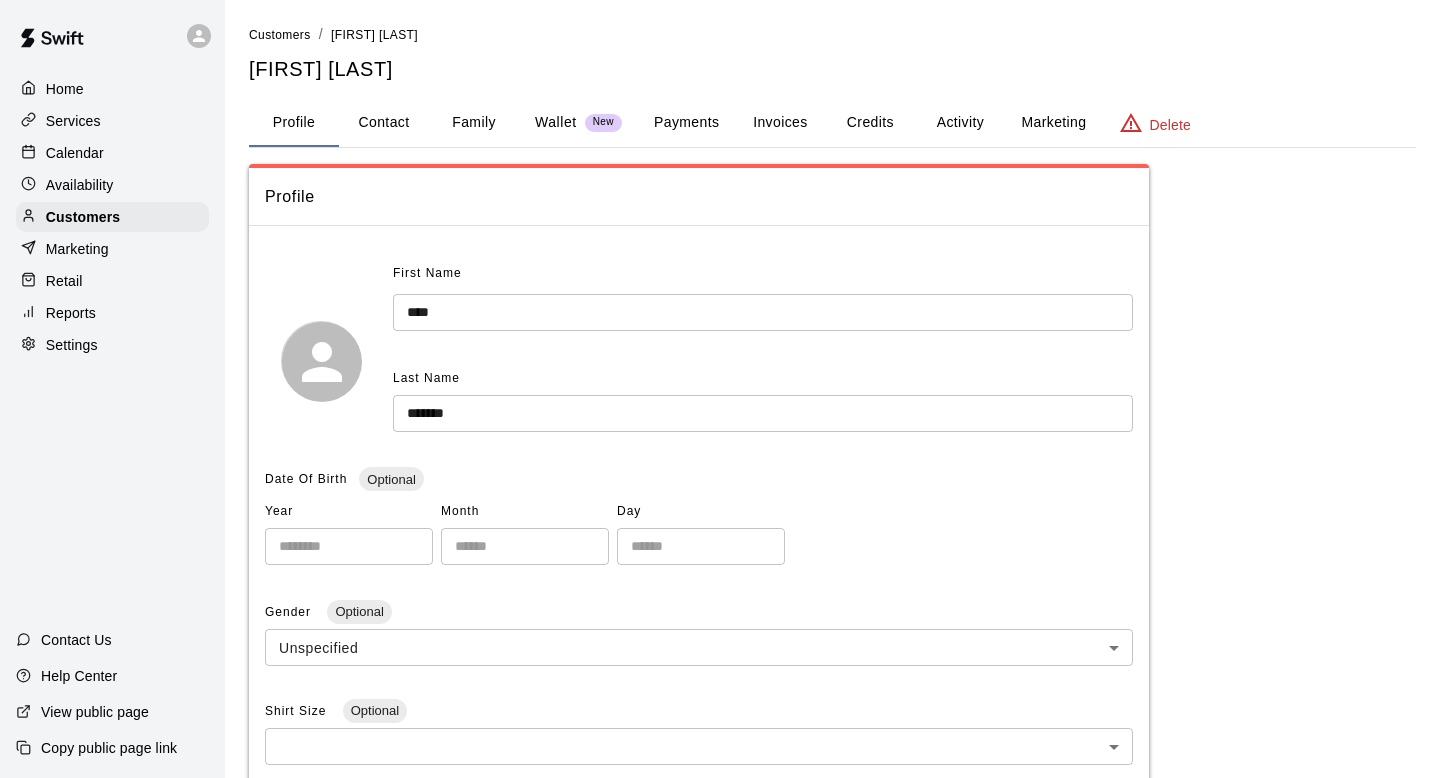 click on "New" at bounding box center (603, 122) 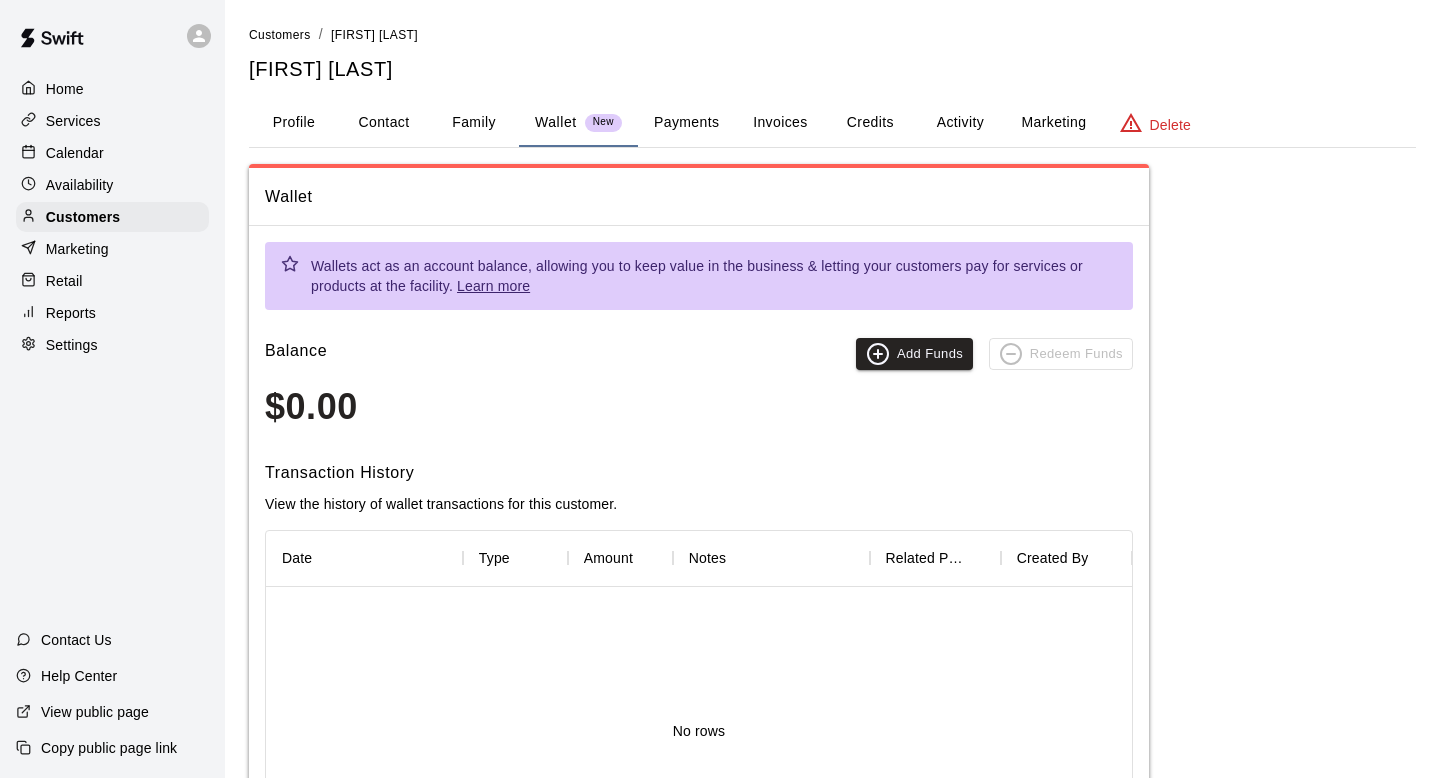 click on "Profile" at bounding box center [294, 123] 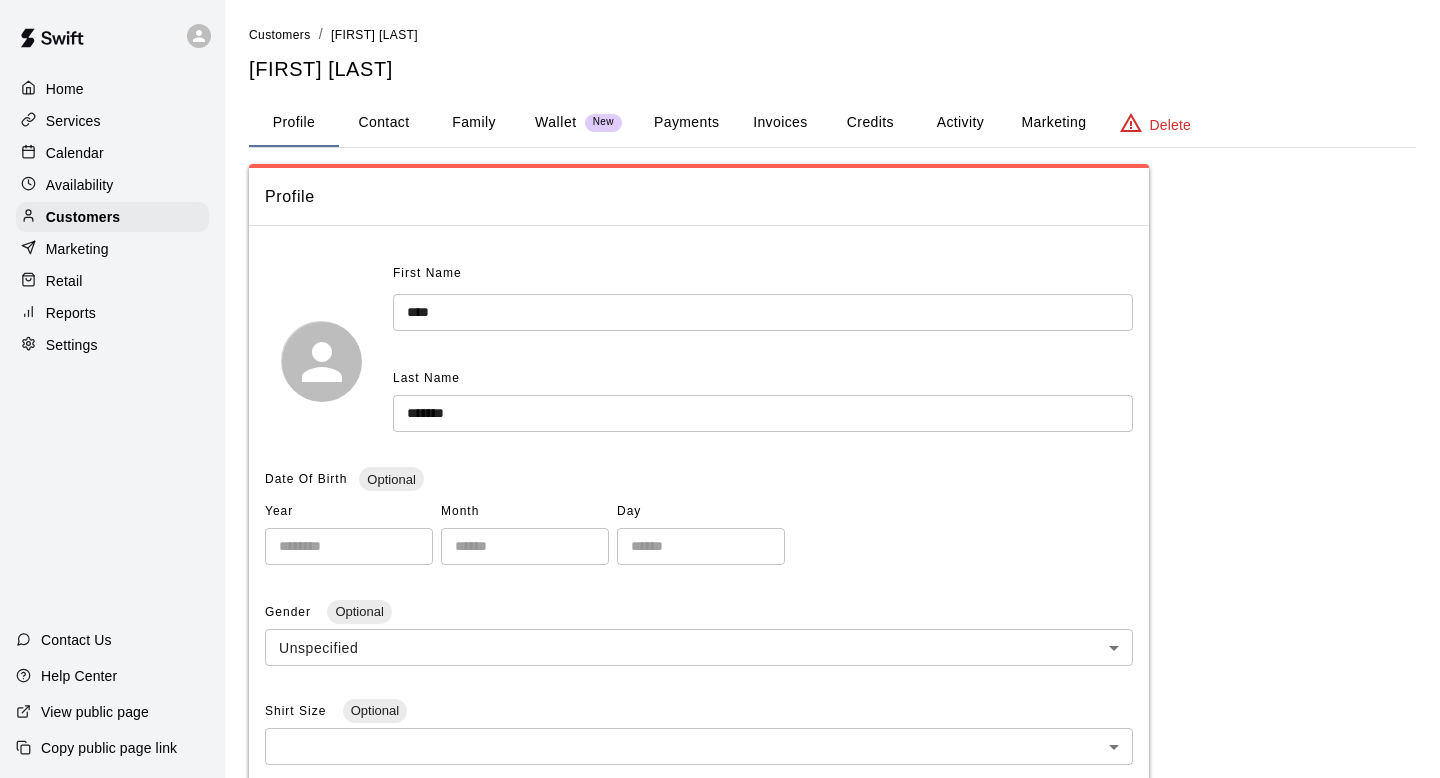 click on "Invoices" at bounding box center (780, 123) 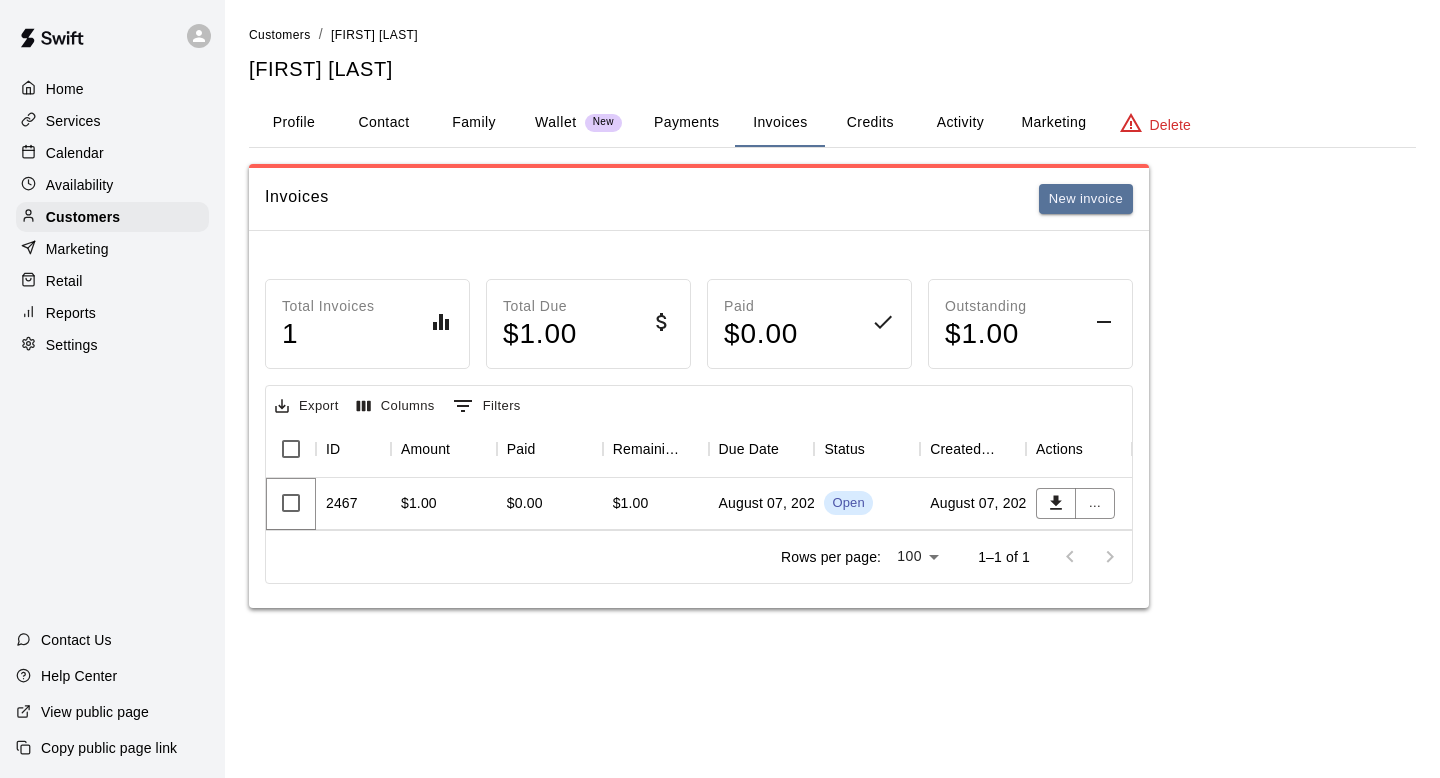 click at bounding box center (291, 504) 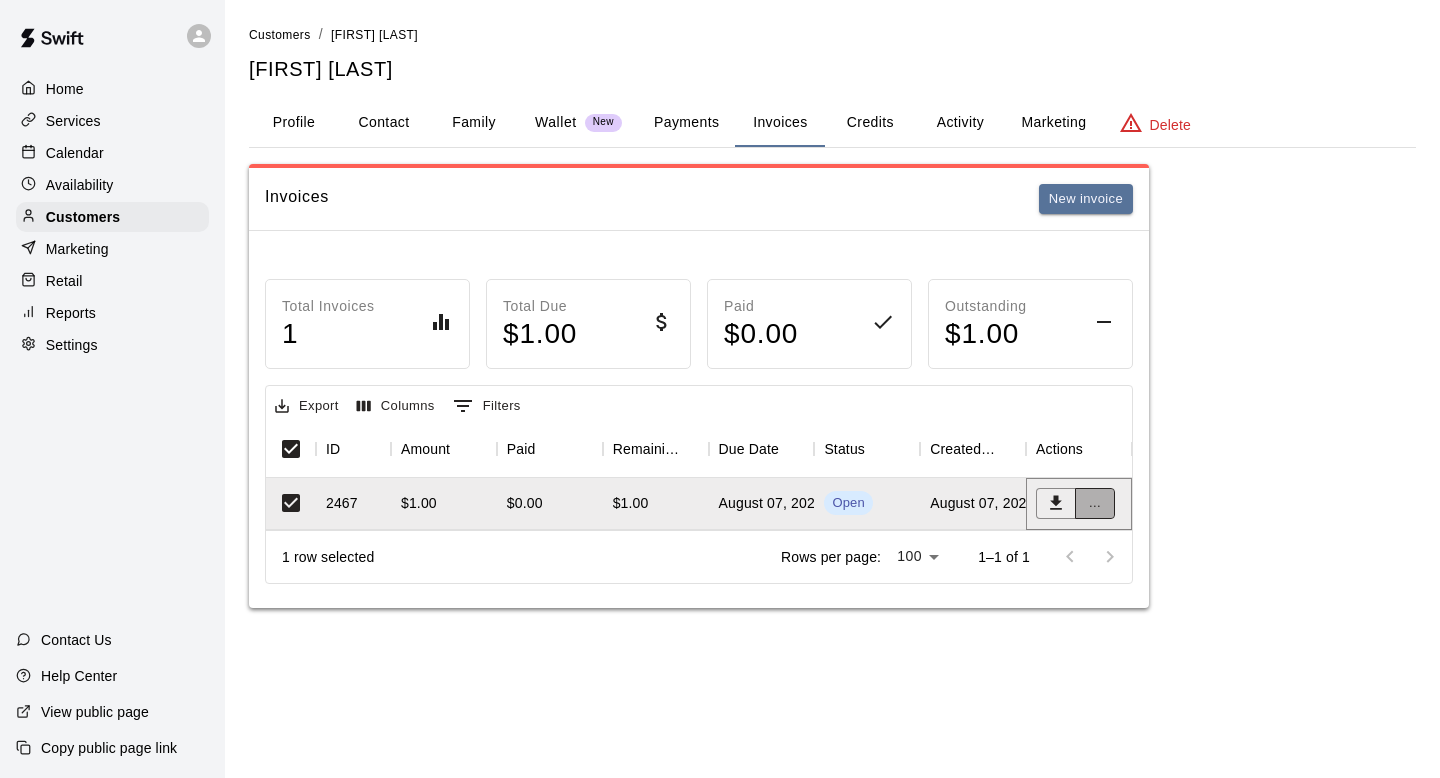click on "..." at bounding box center [1095, 503] 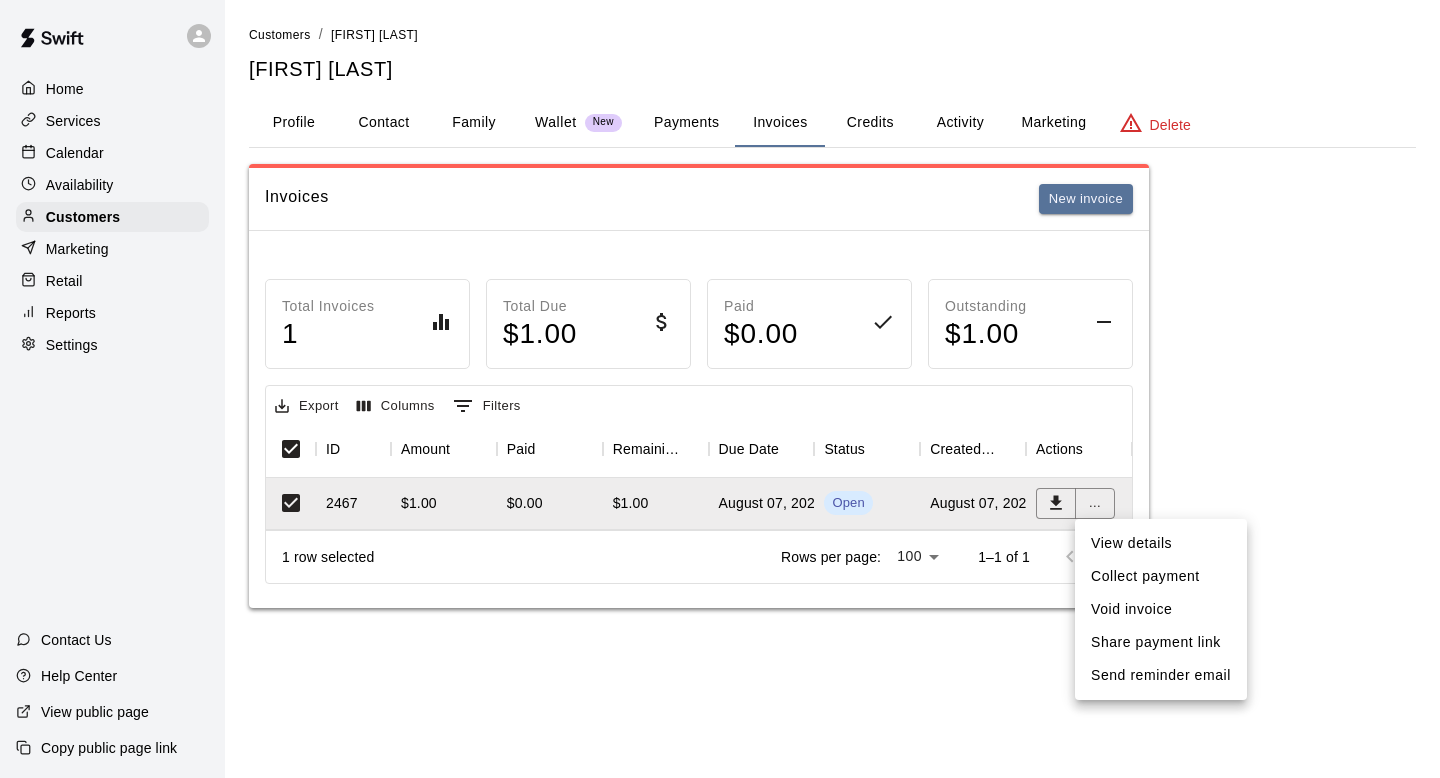 click on "Void invoice" at bounding box center (1161, 609) 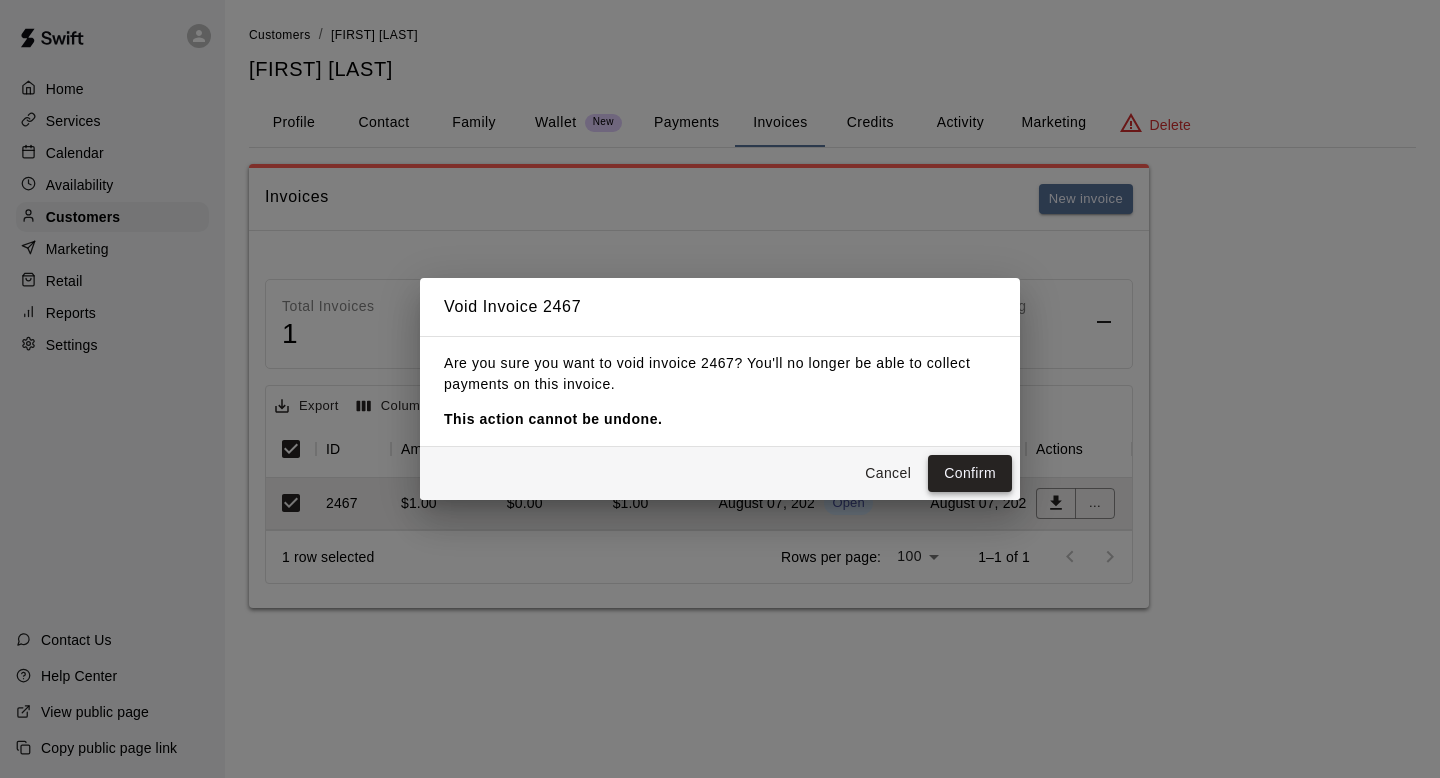click on "Confirm" at bounding box center (970, 473) 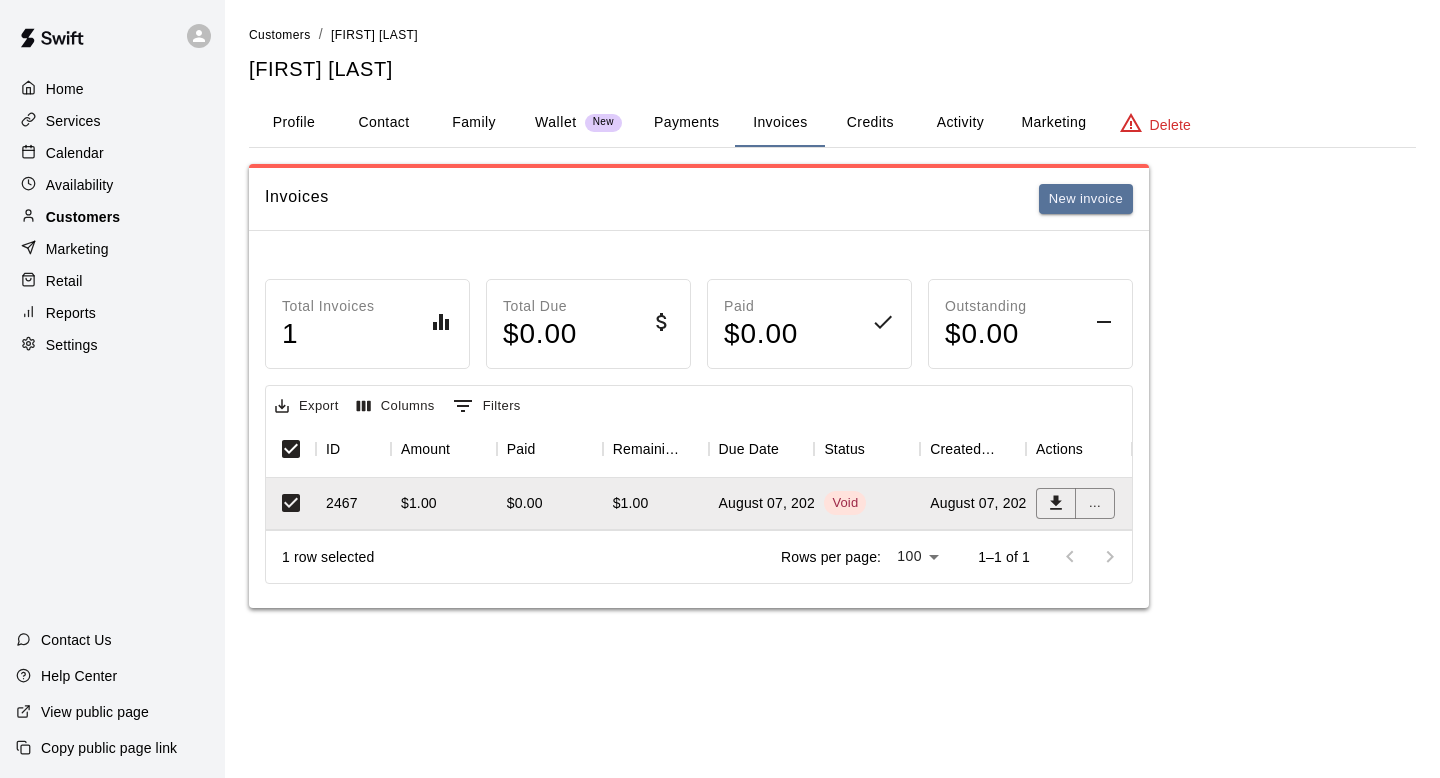 click on "Customers" at bounding box center (83, 217) 